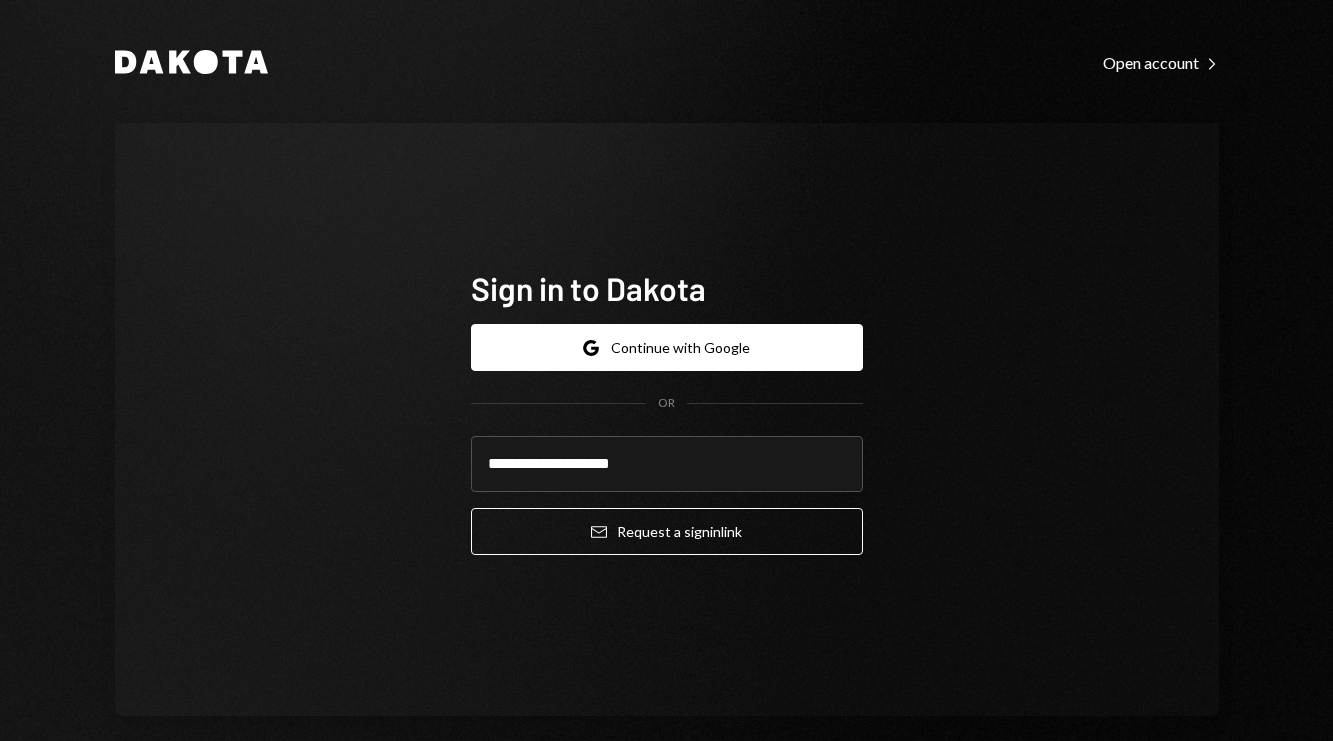 click on "Email Request a sign  in  link" at bounding box center [667, 531] 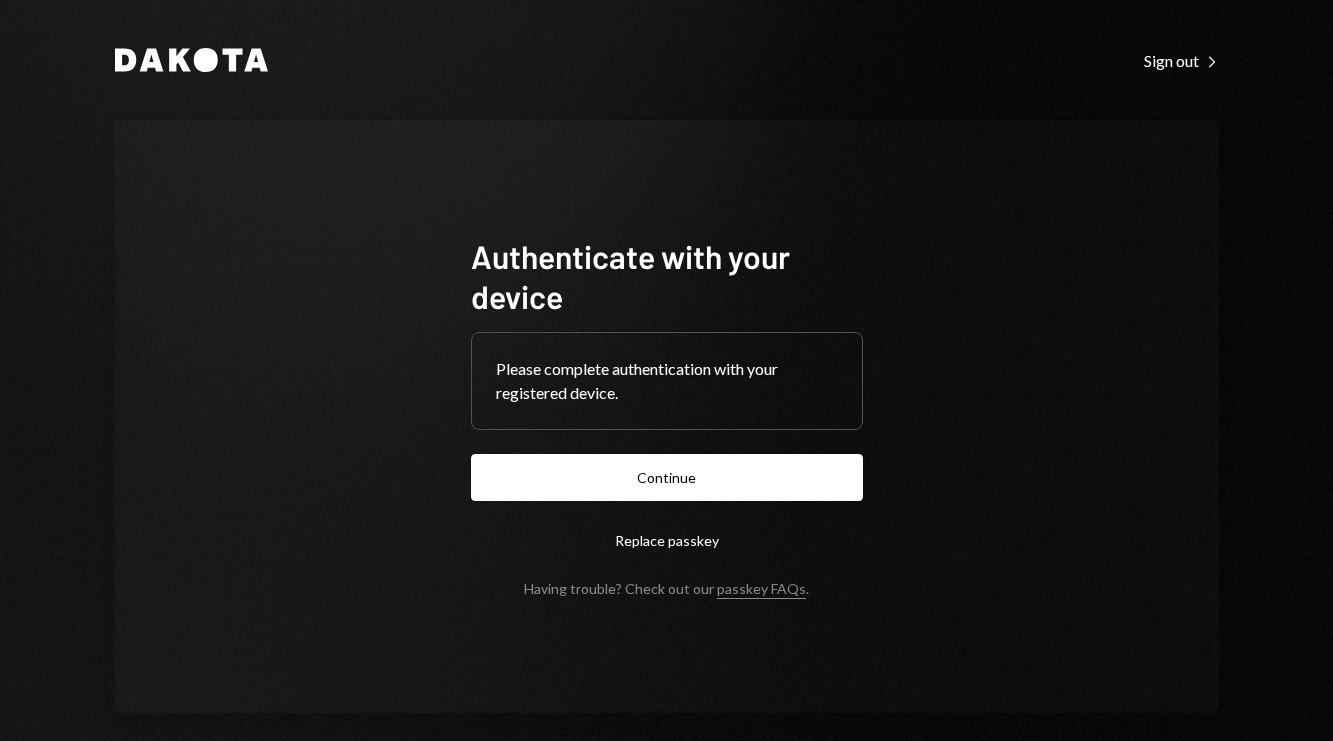 scroll, scrollTop: 0, scrollLeft: 0, axis: both 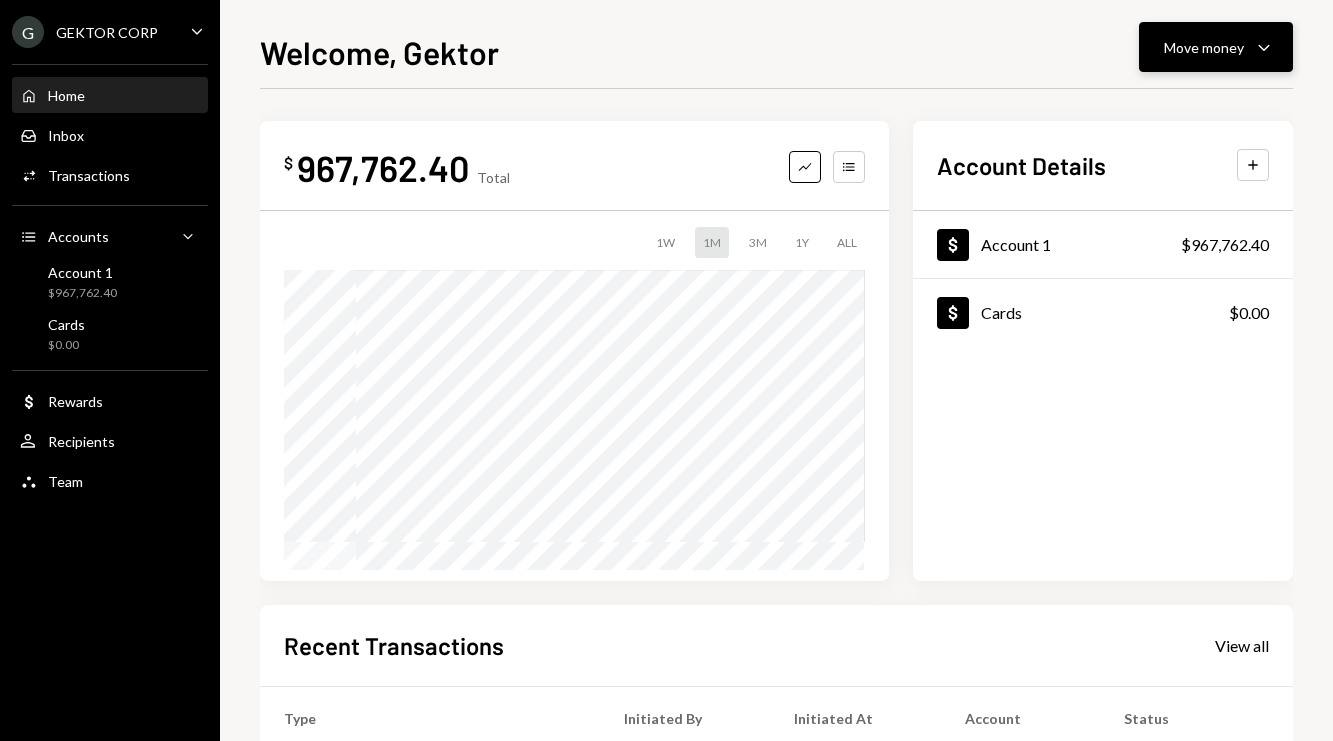 click on "Move money Caret Down" at bounding box center [1216, 47] 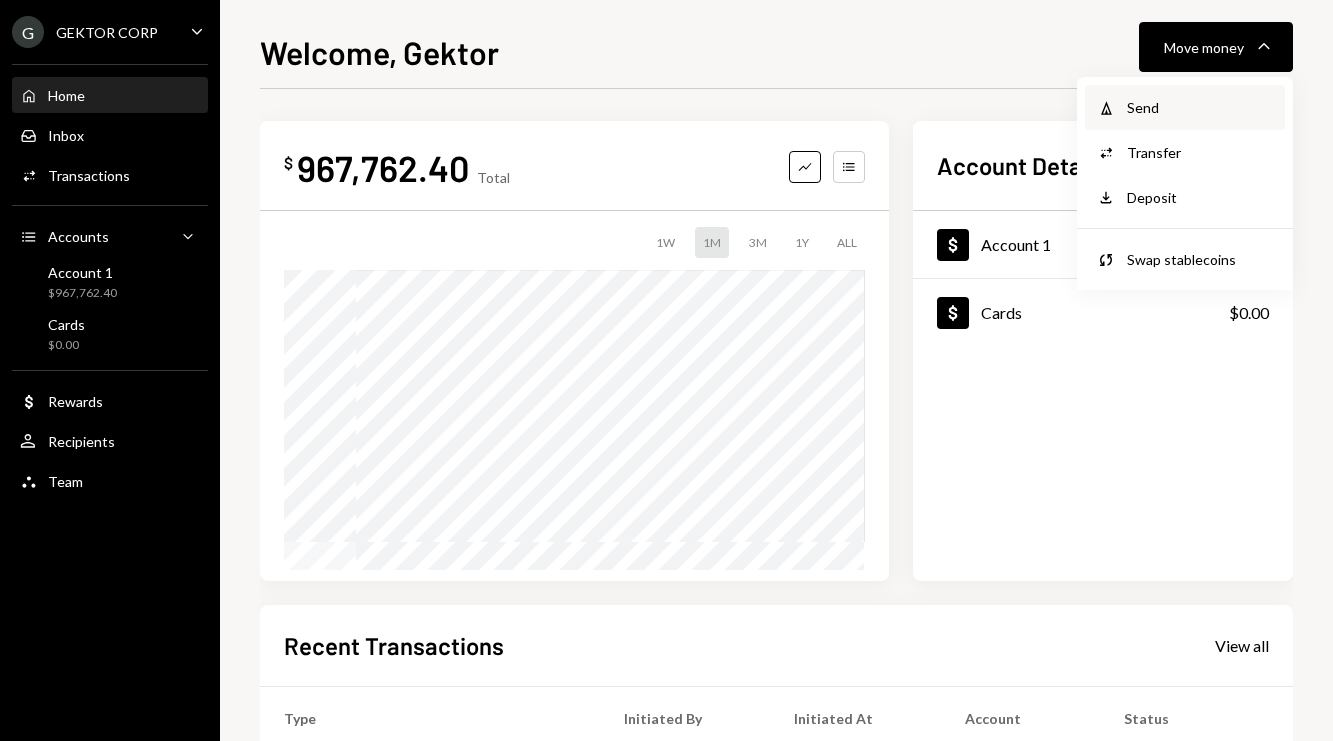click on "Send" at bounding box center (1200, 107) 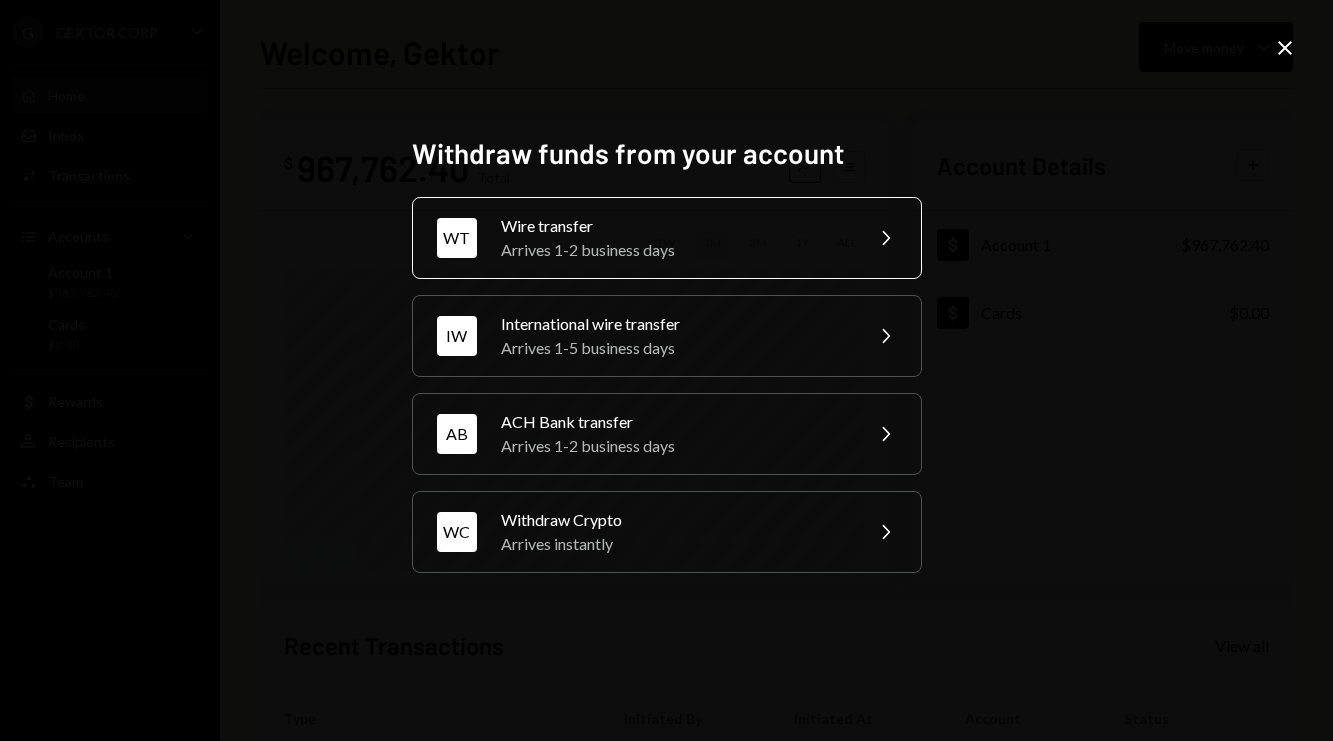 click on "Arrives 1-2 business days" at bounding box center (675, 250) 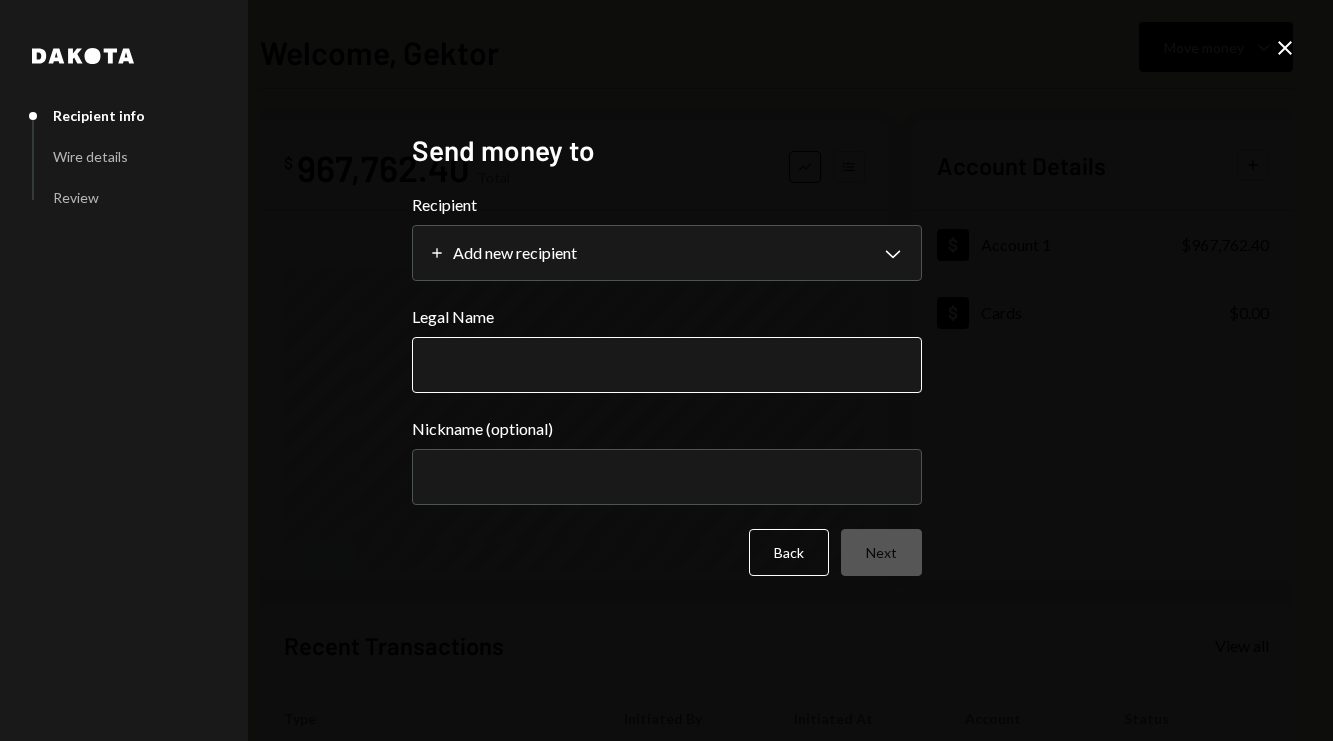 click on "Legal Name" at bounding box center (667, 365) 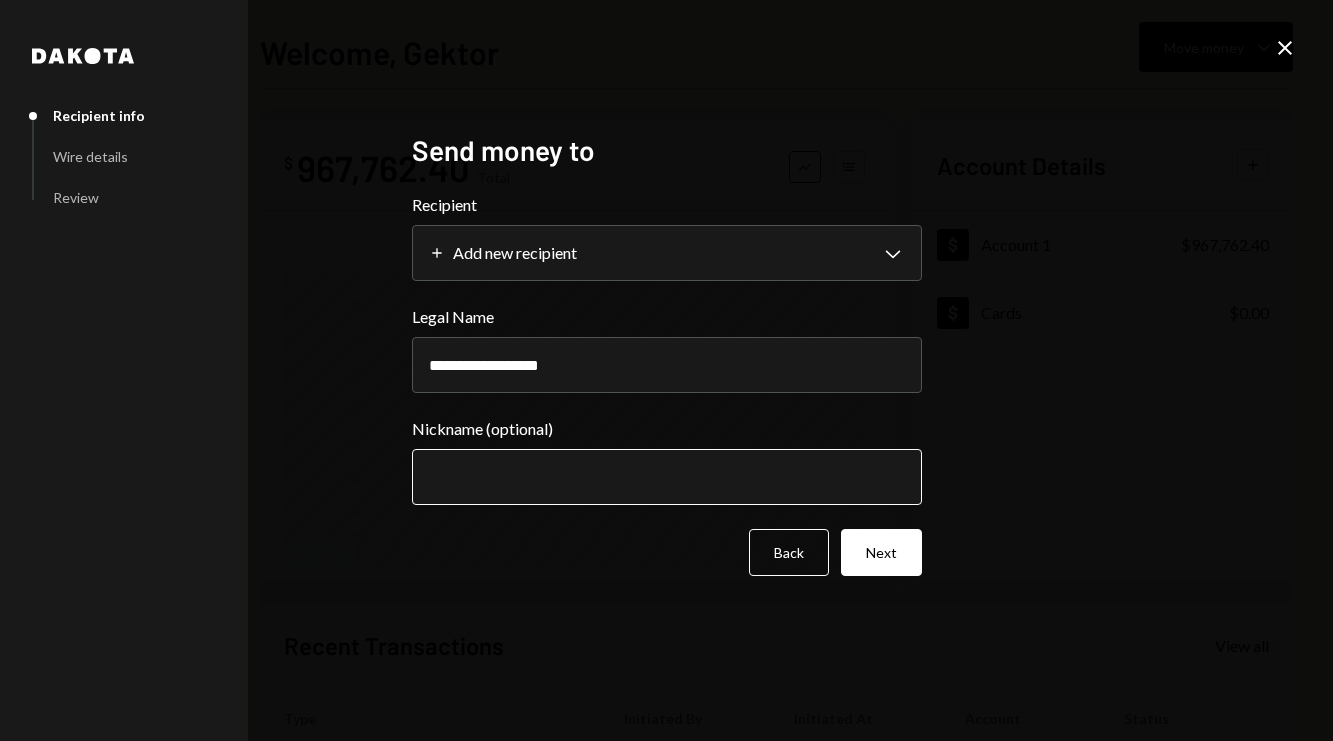 type on "**********" 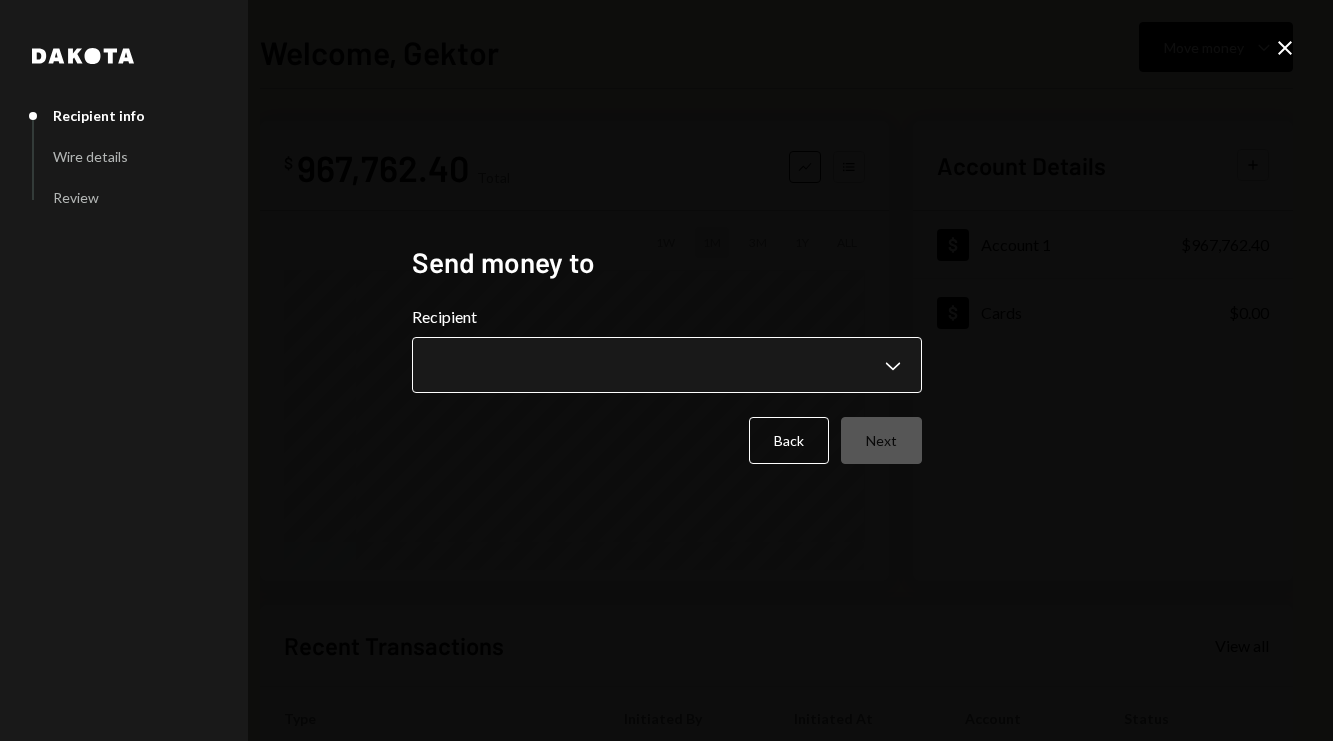 click on "**********" at bounding box center [666, 370] 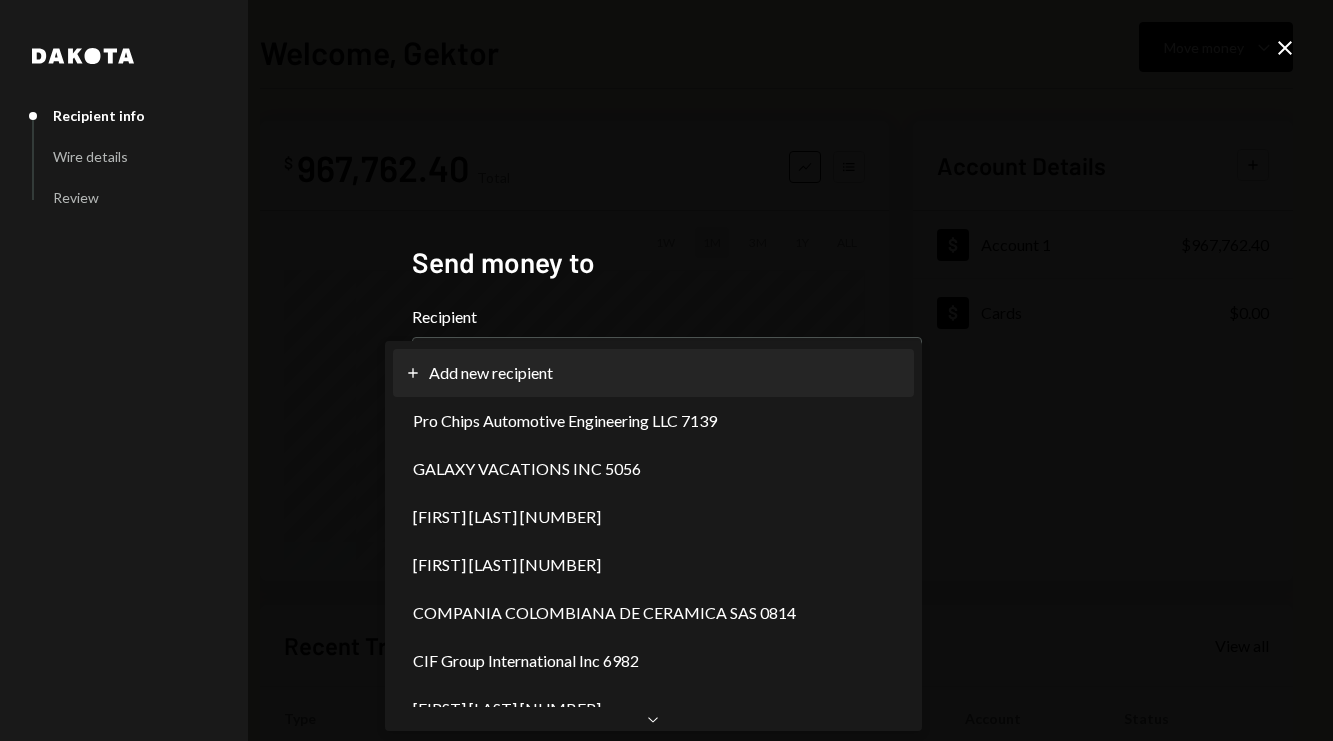 select on "**********" 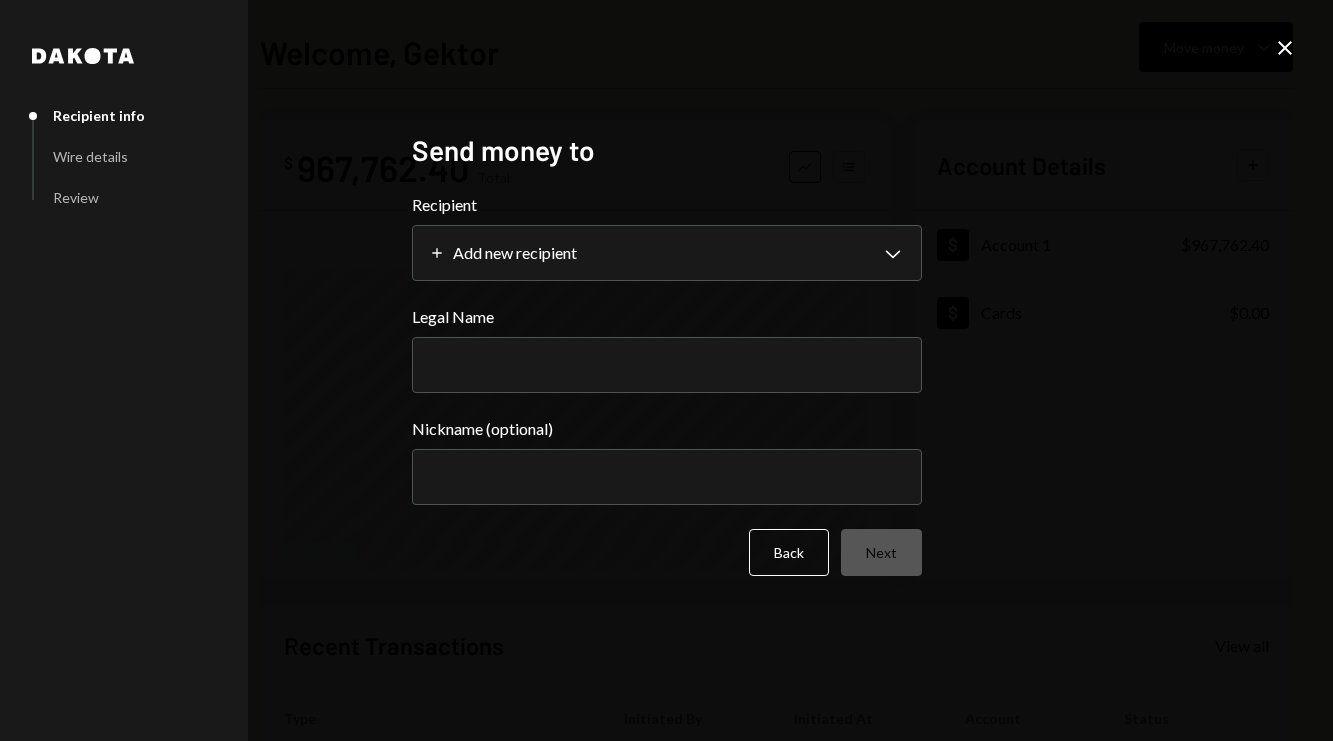click on "**********" at bounding box center (667, 384) 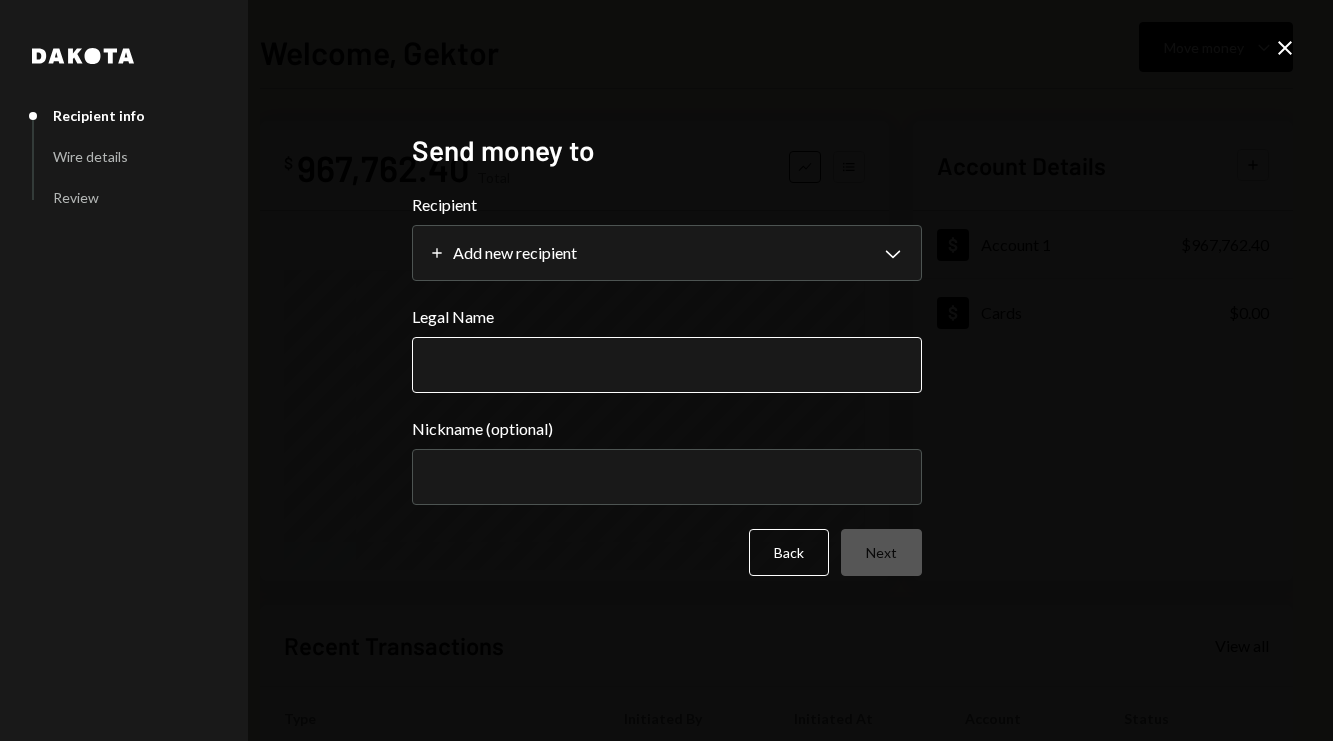 click on "Legal Name" at bounding box center [667, 365] 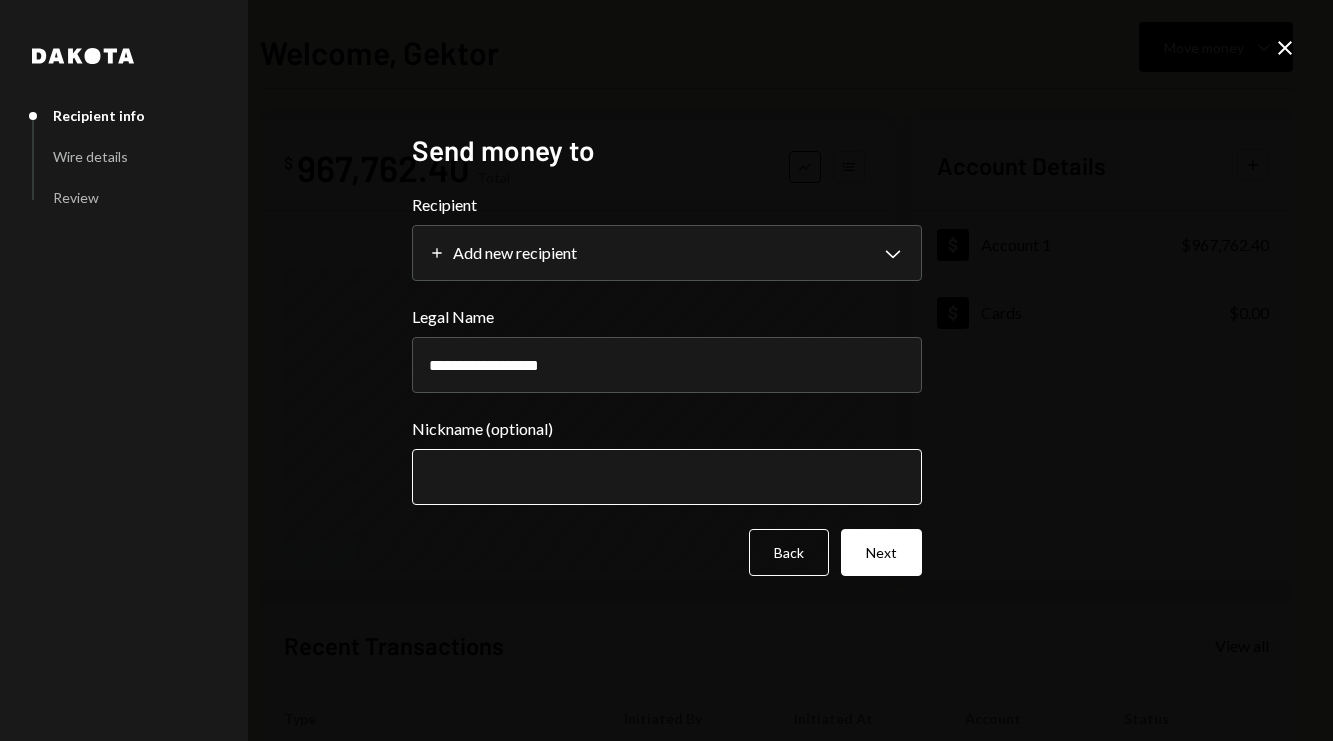 type on "**********" 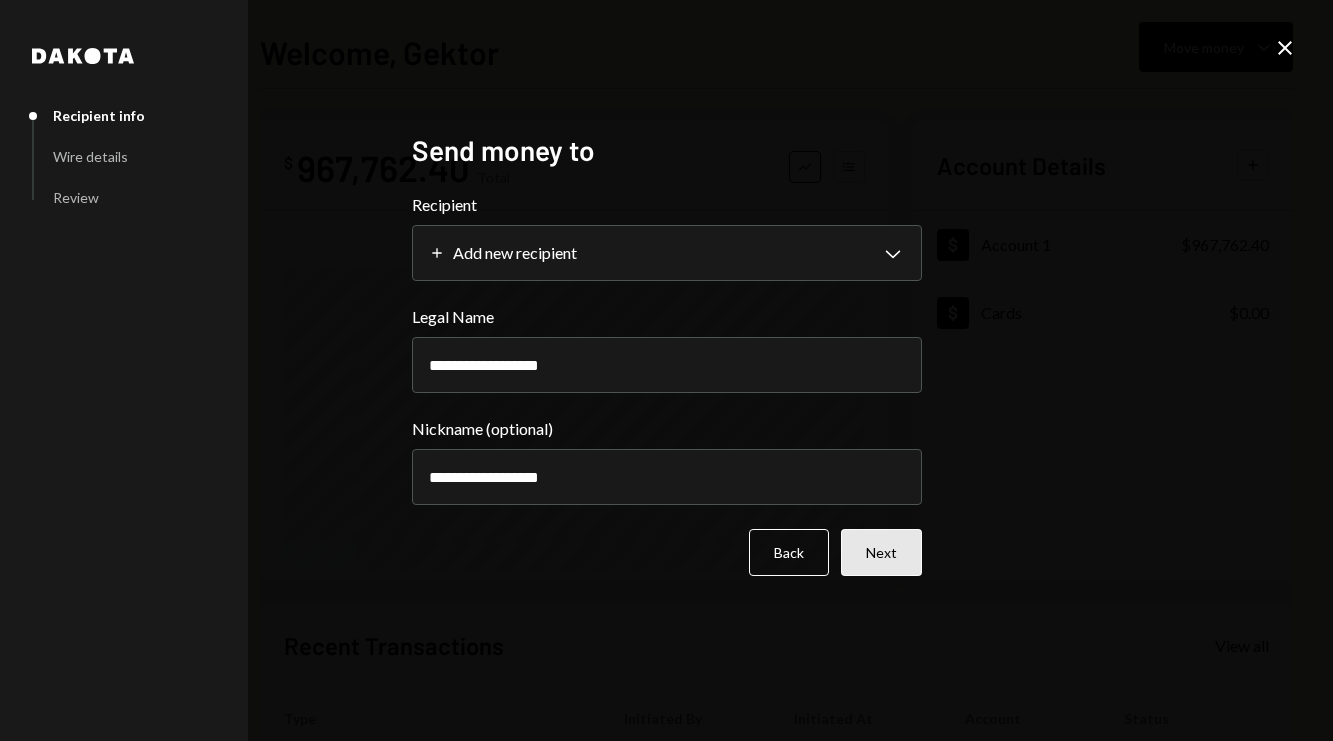 type on "**********" 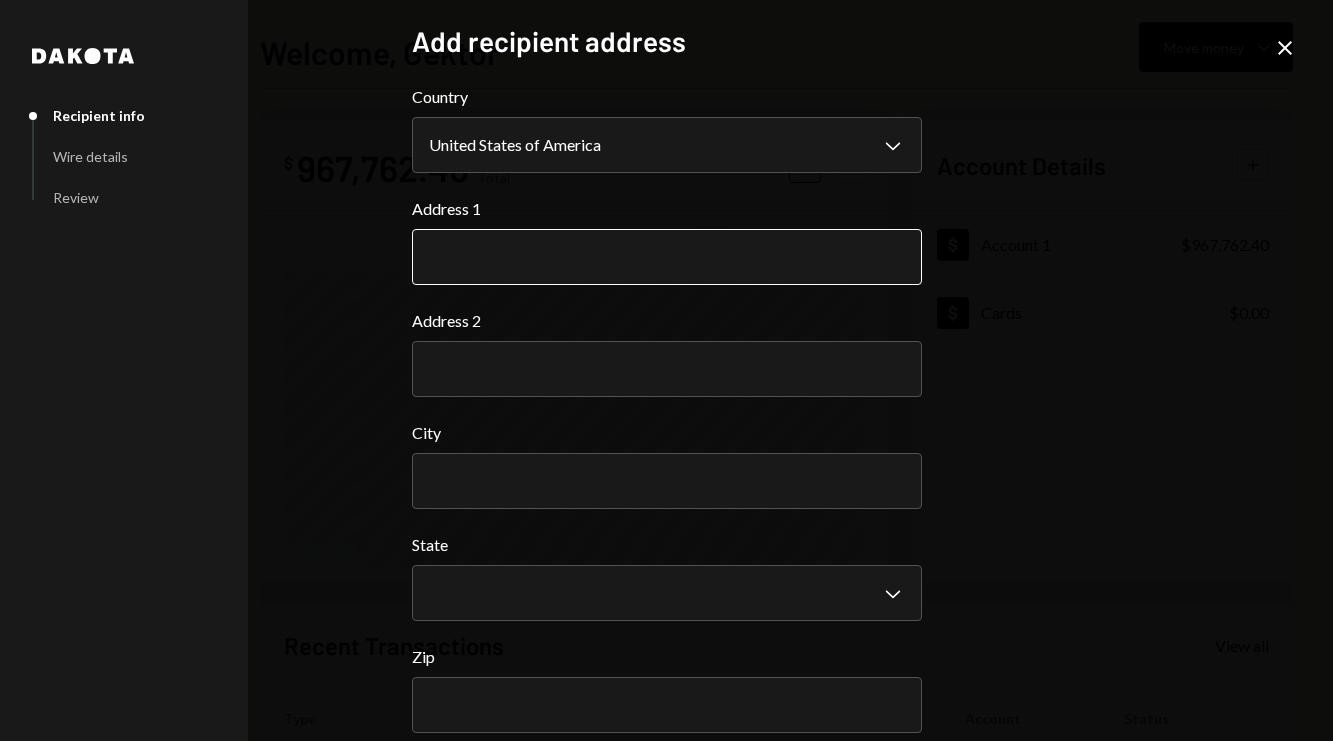click on "Address 1" at bounding box center (667, 257) 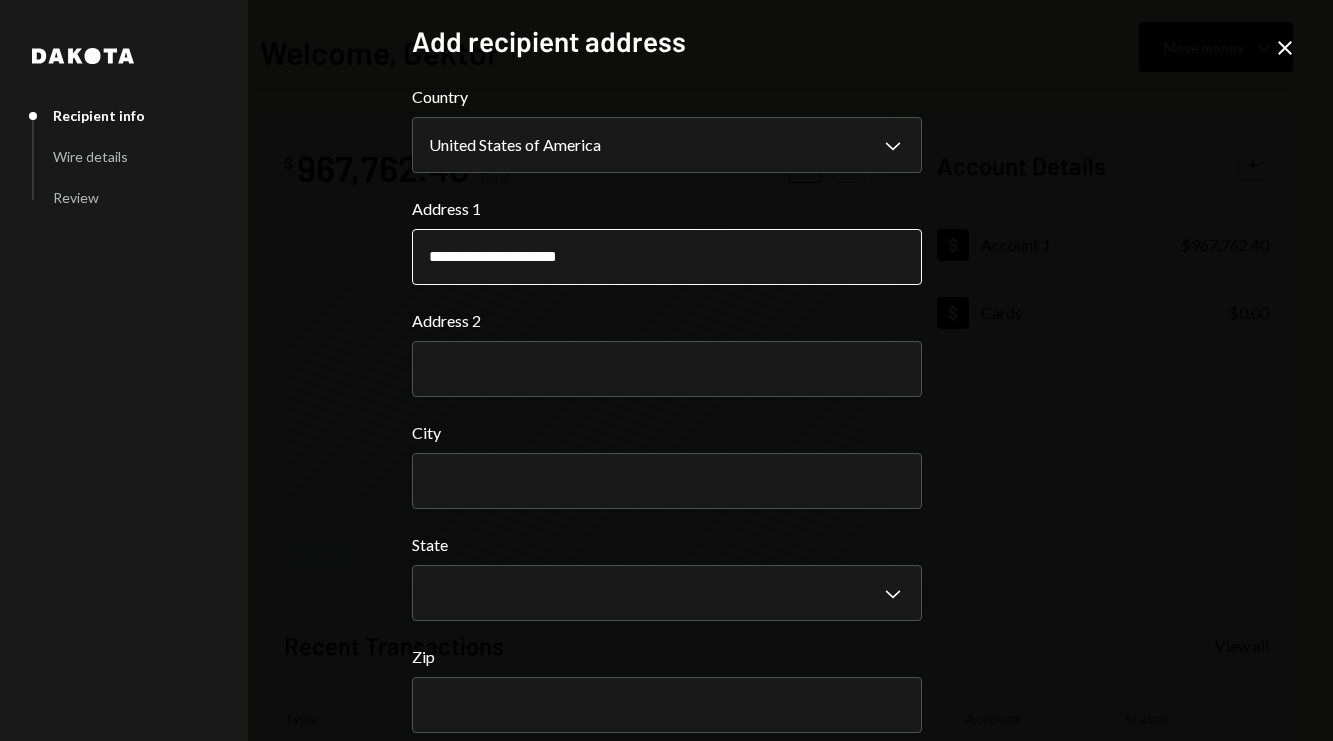 type on "**********" 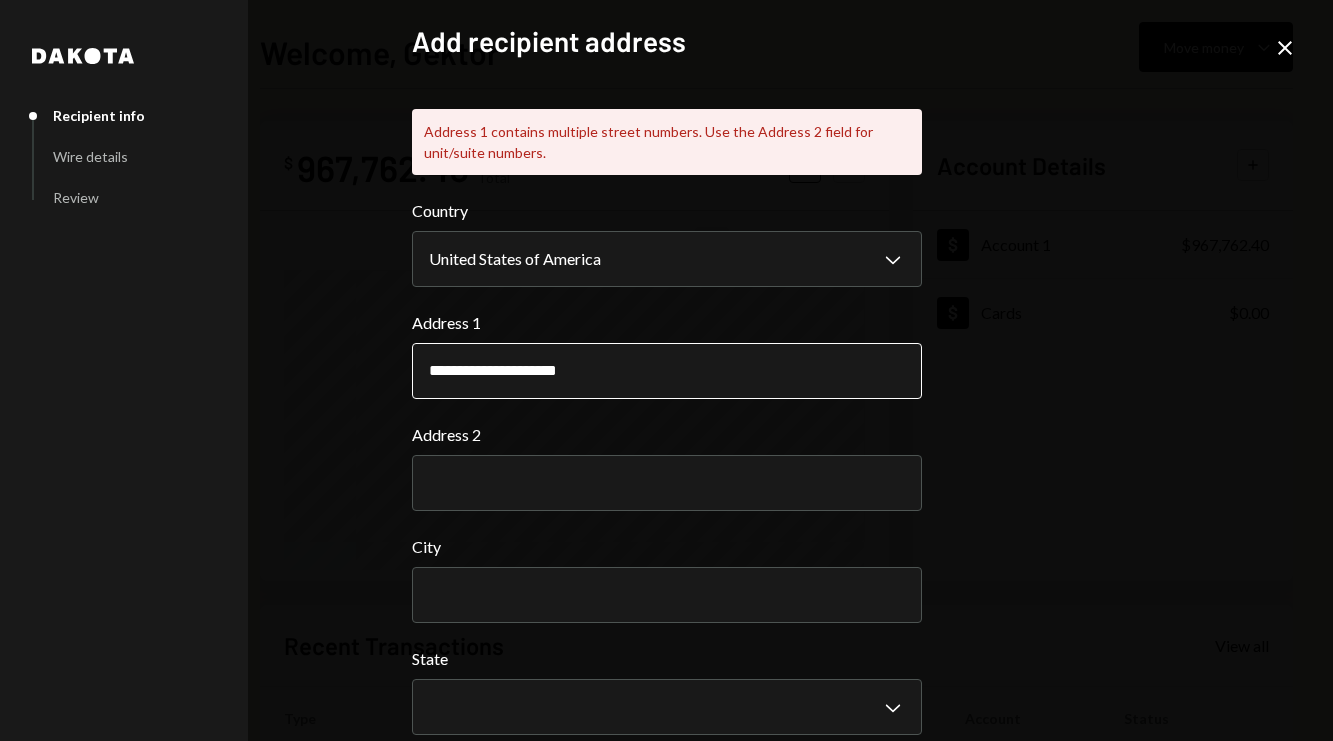 paste on "**********" 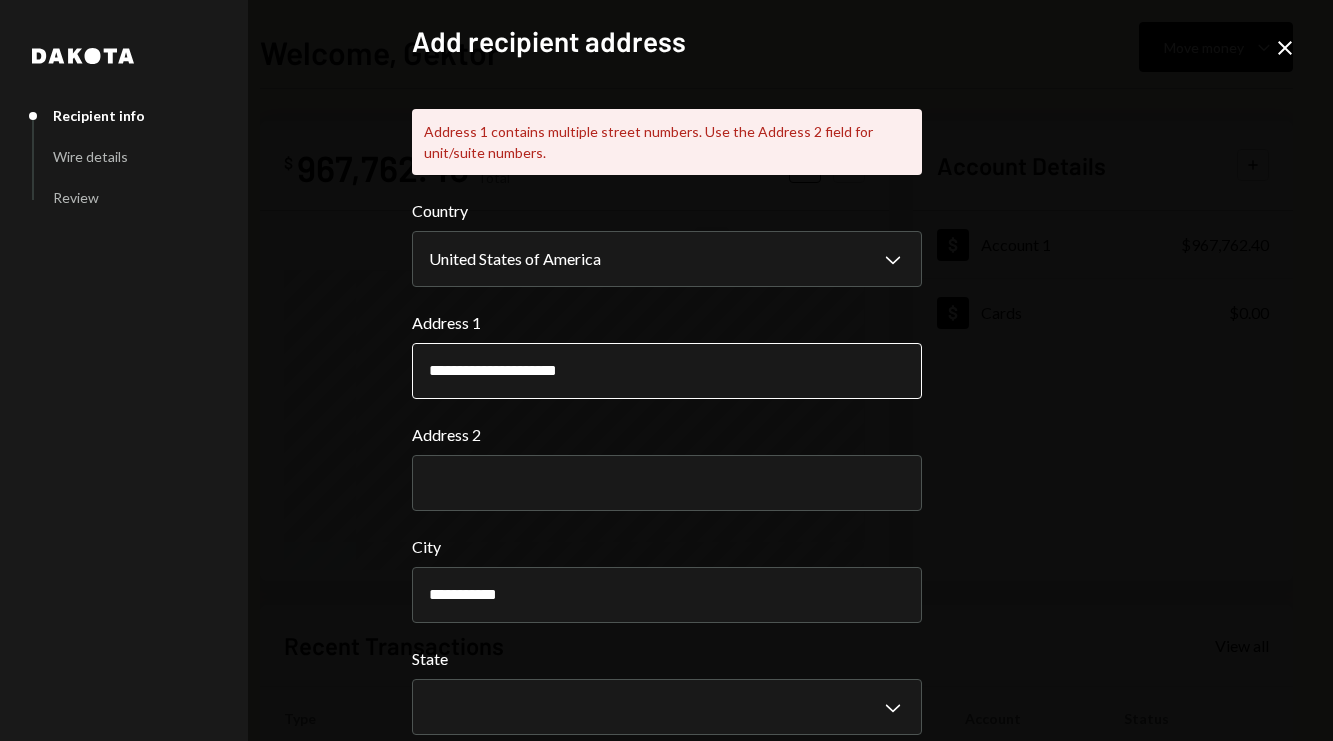 type on "**********" 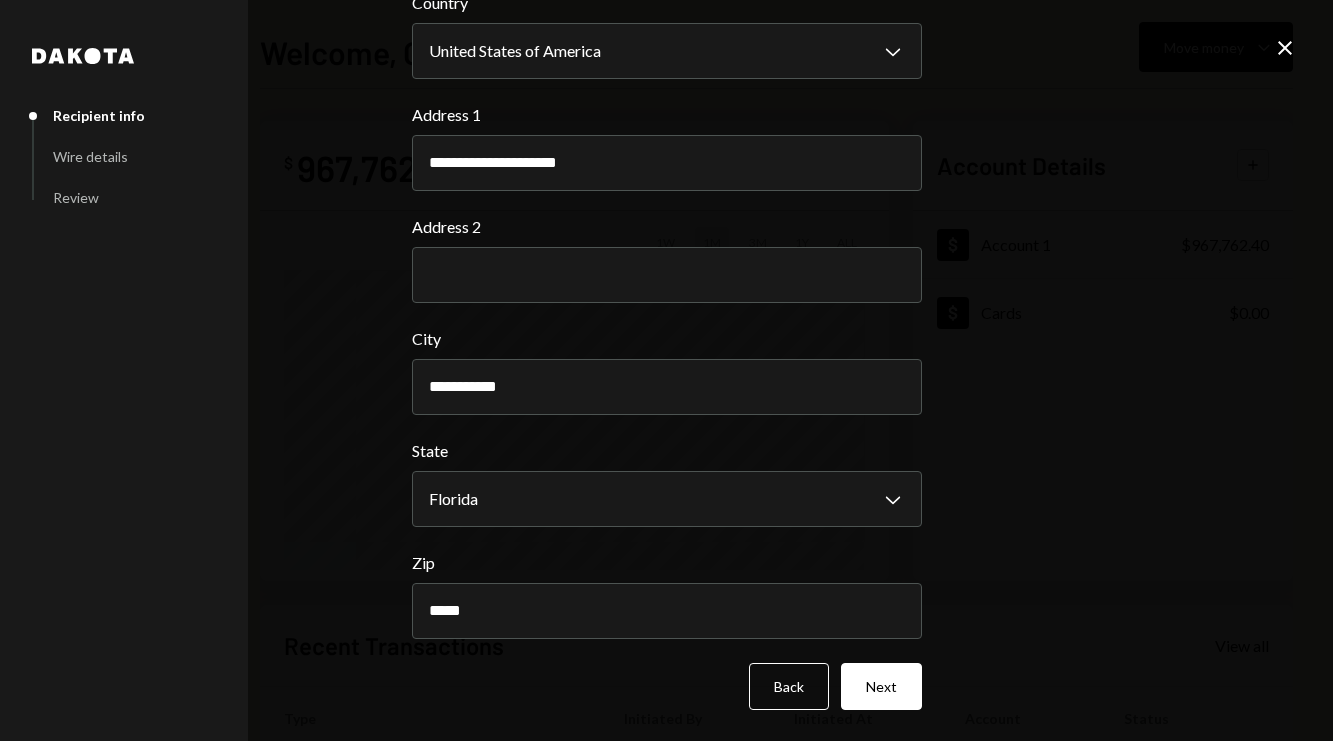 scroll, scrollTop: 205, scrollLeft: 0, axis: vertical 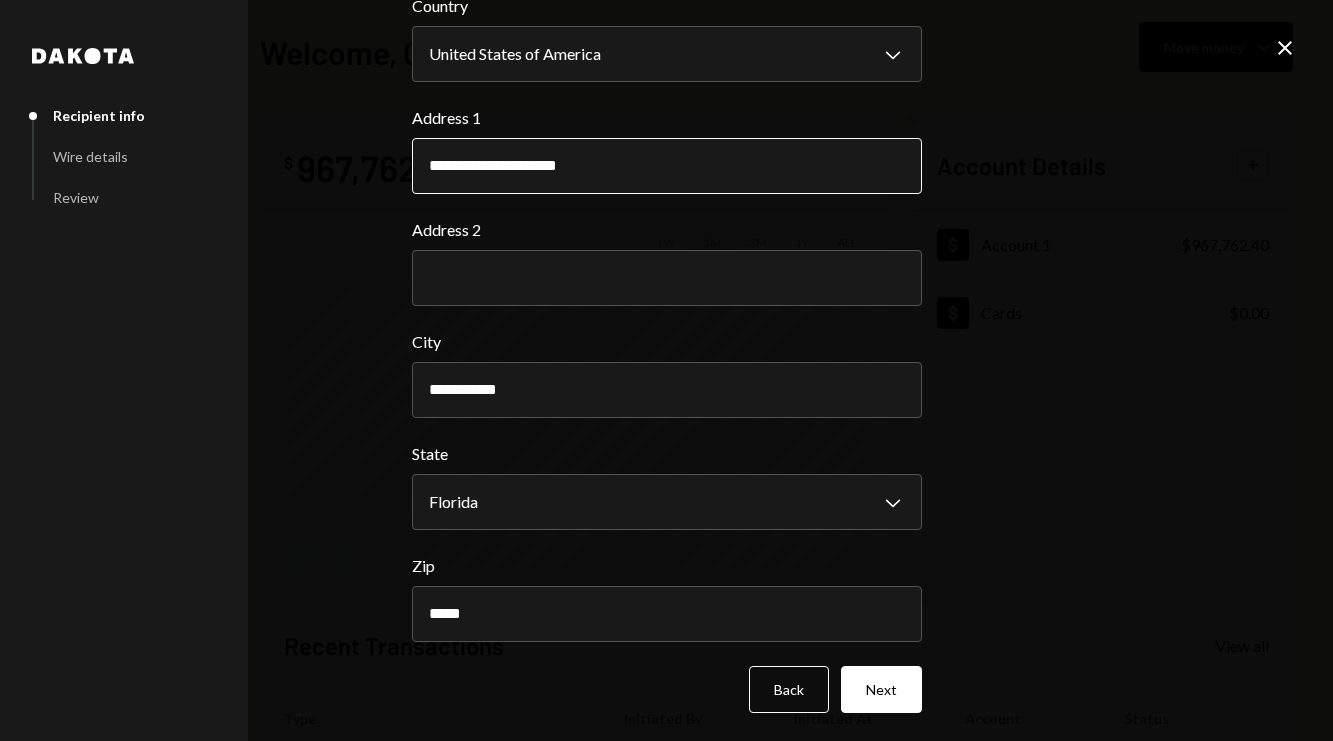 type on "*****" 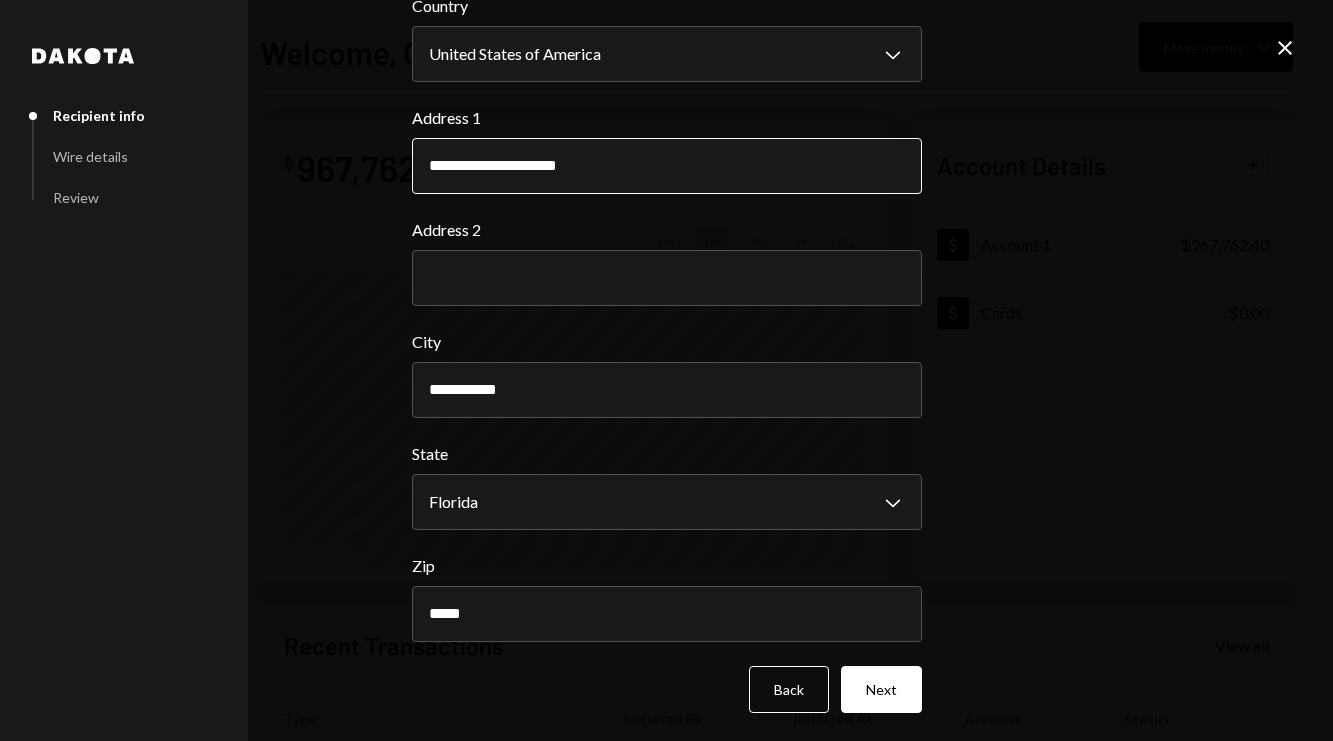 drag, startPoint x: 526, startPoint y: 166, endPoint x: 480, endPoint y: 164, distance: 46.043457 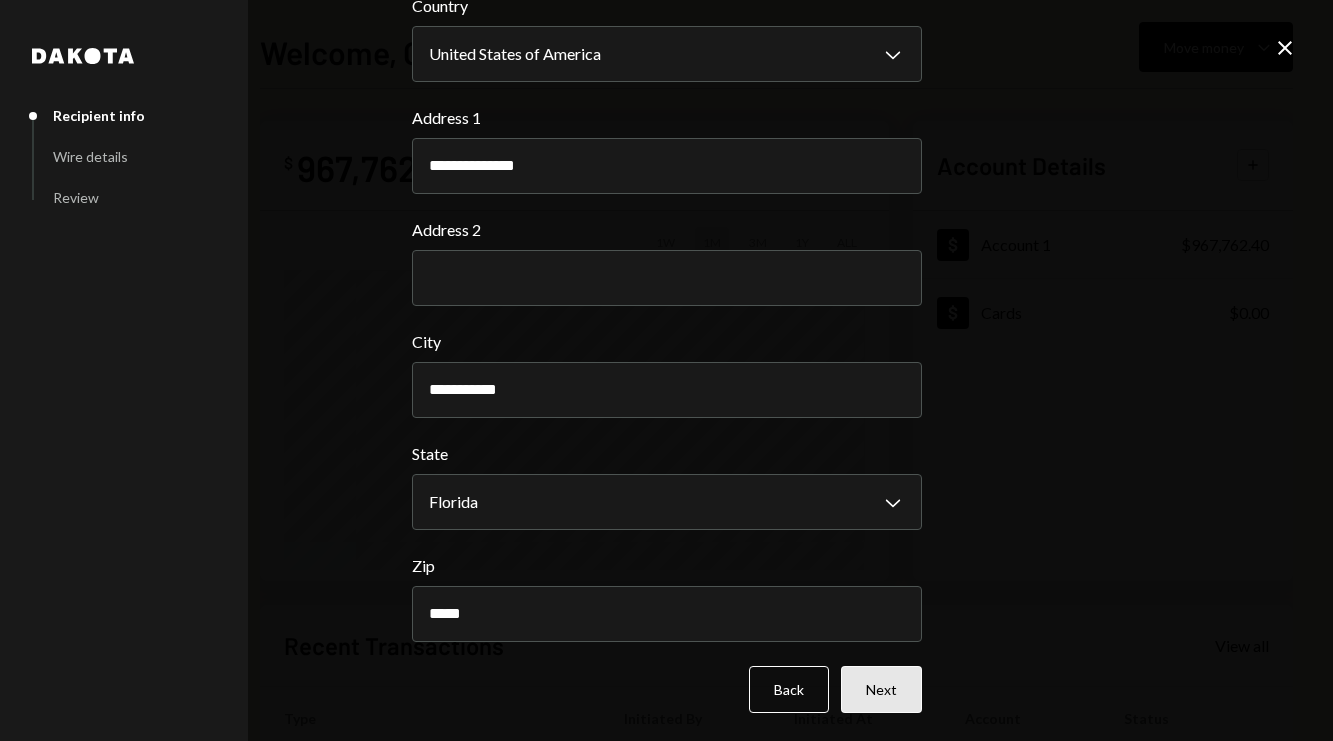type on "**********" 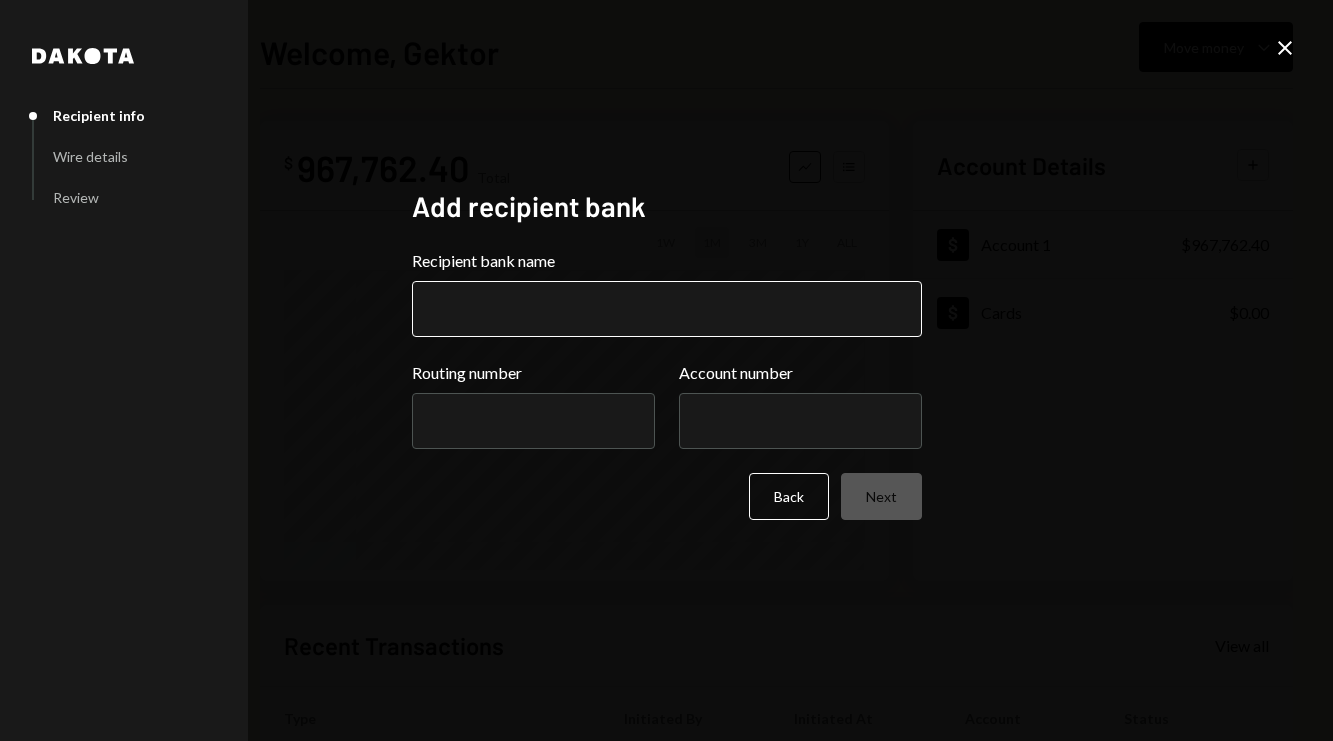 click on "Recipient bank name" at bounding box center (667, 309) 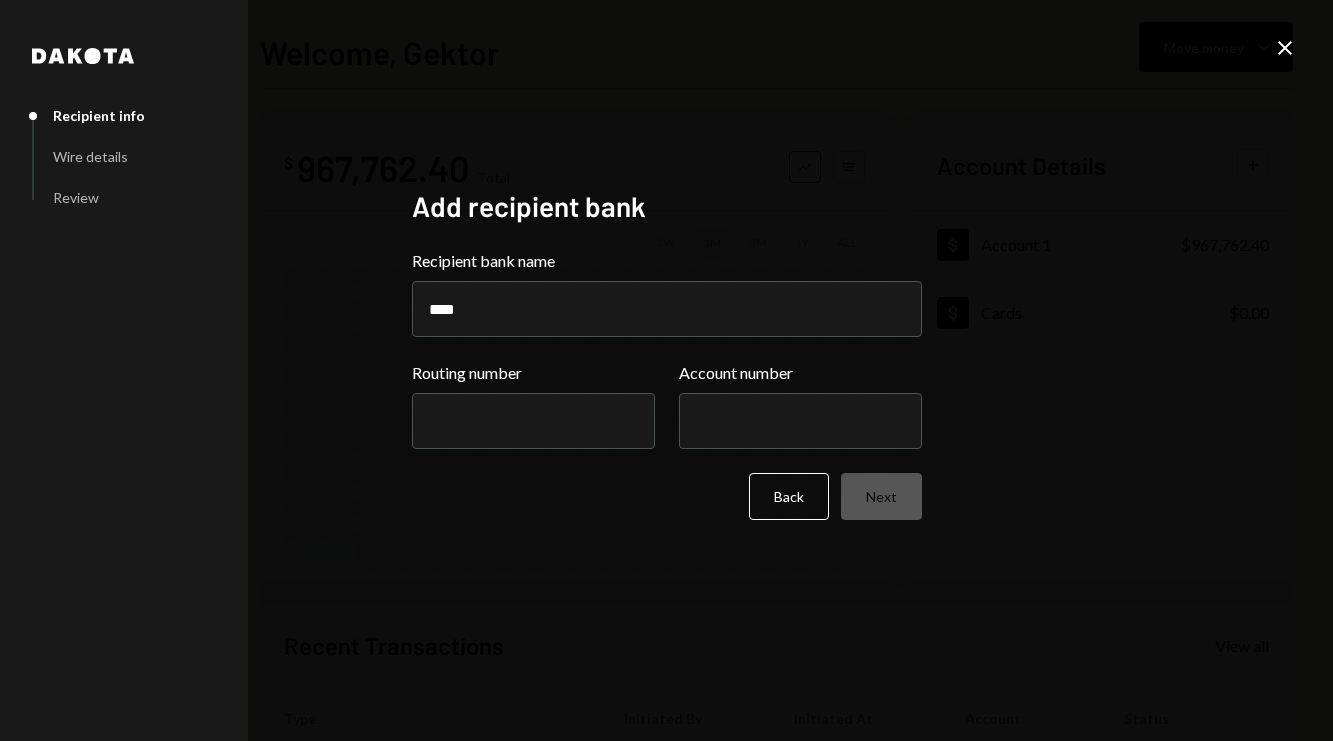 type on "**********" 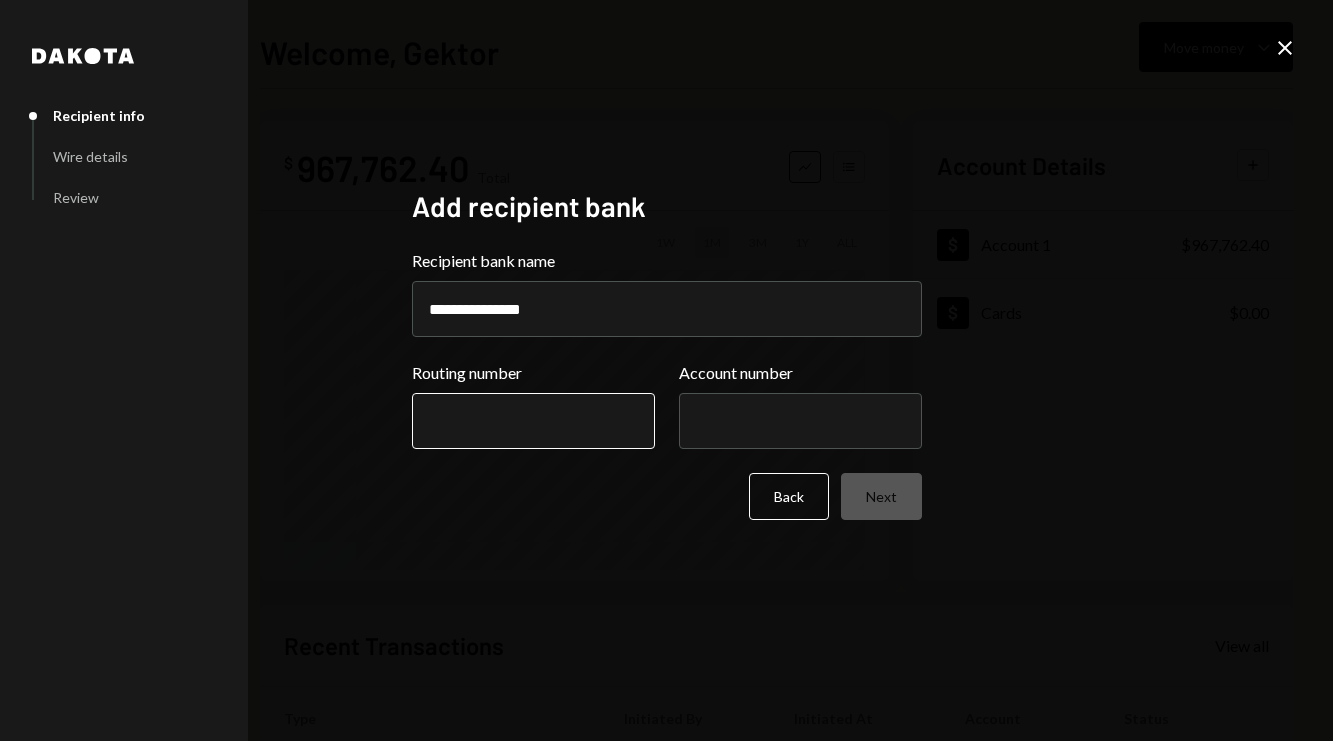 click on "Routing number" at bounding box center [533, 421] 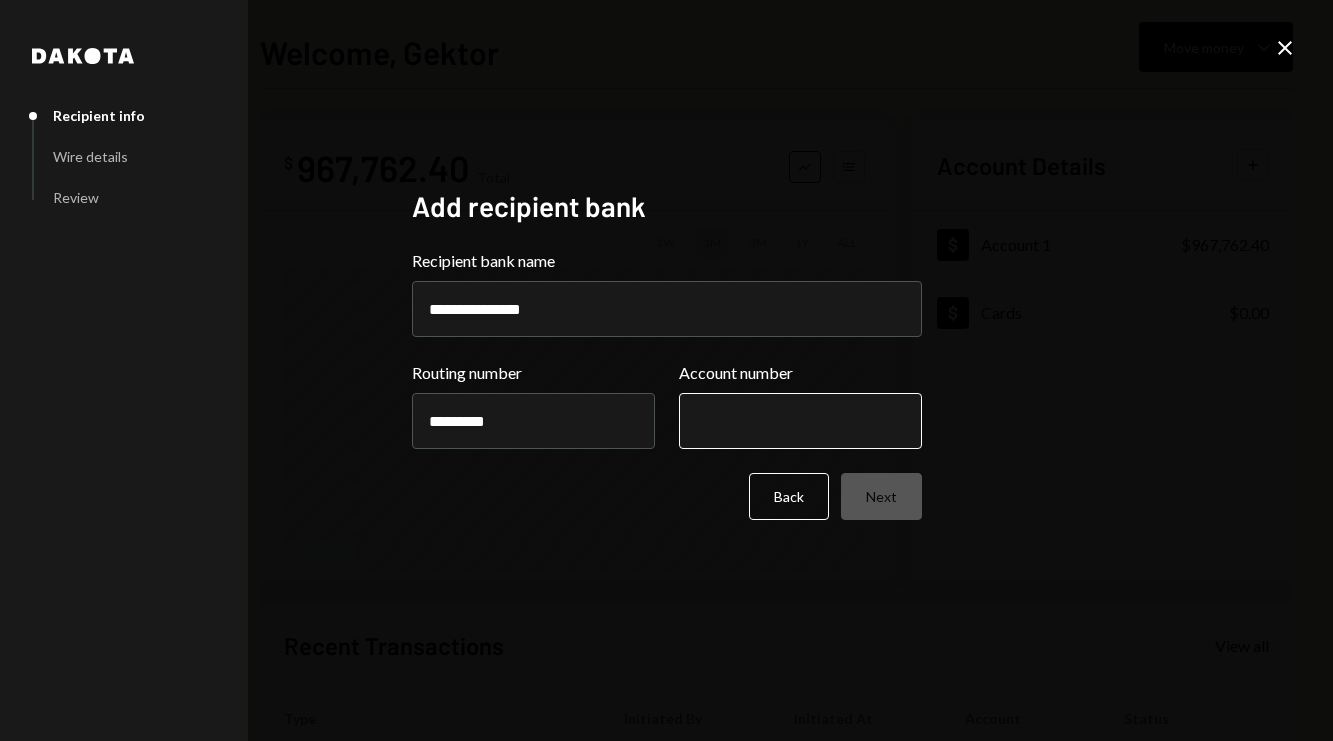 type on "*********" 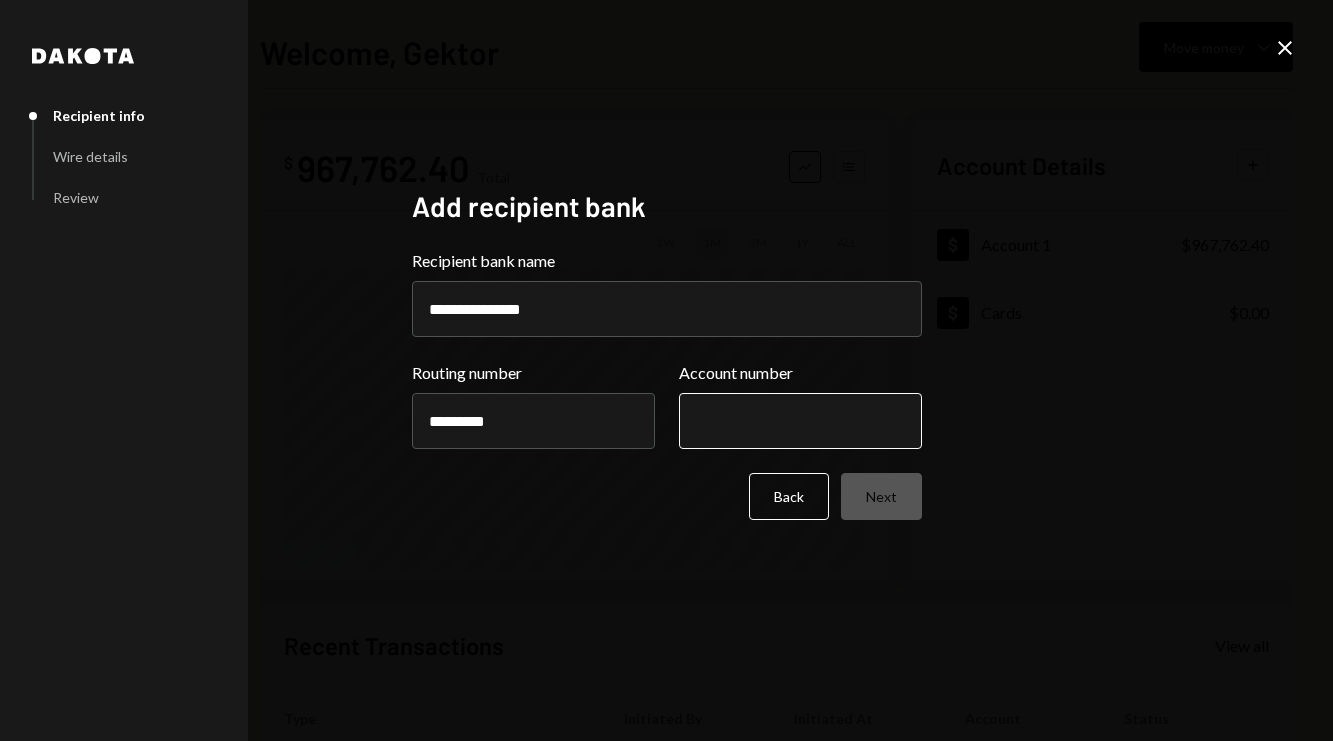 paste on "**********" 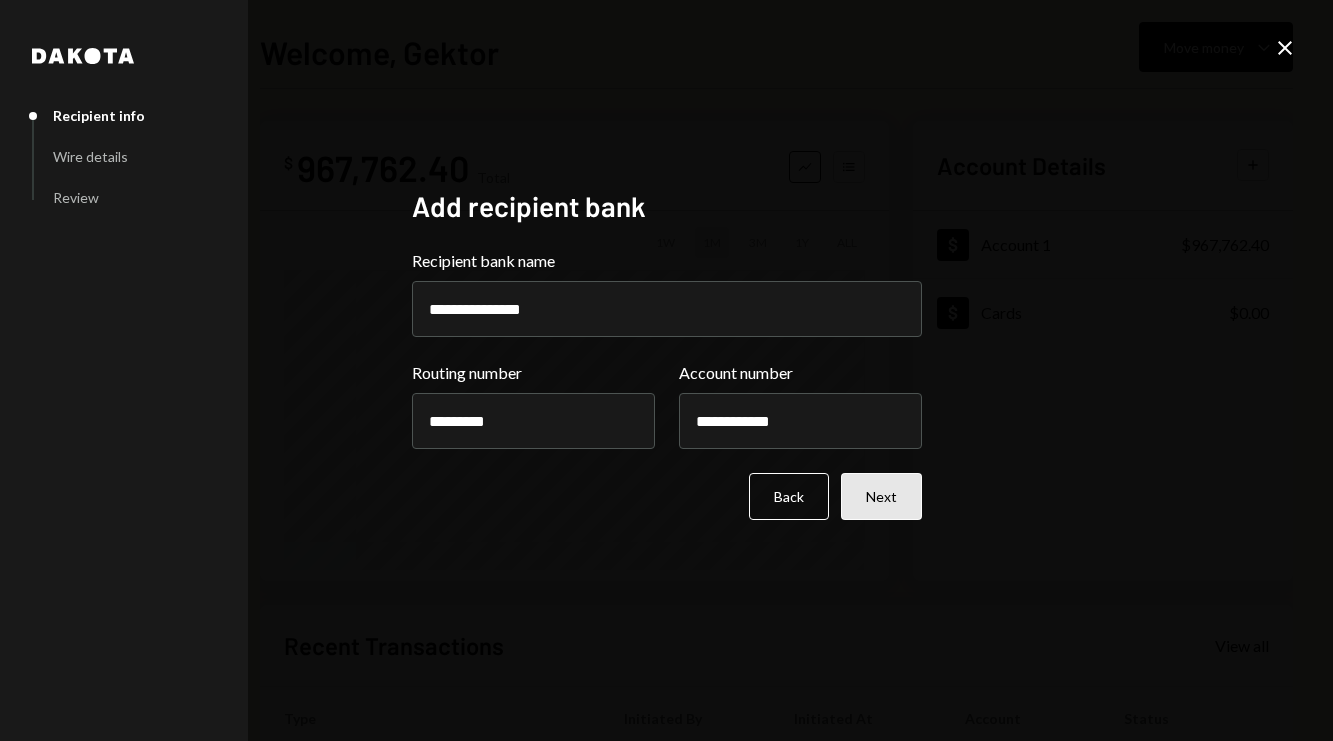 type on "**********" 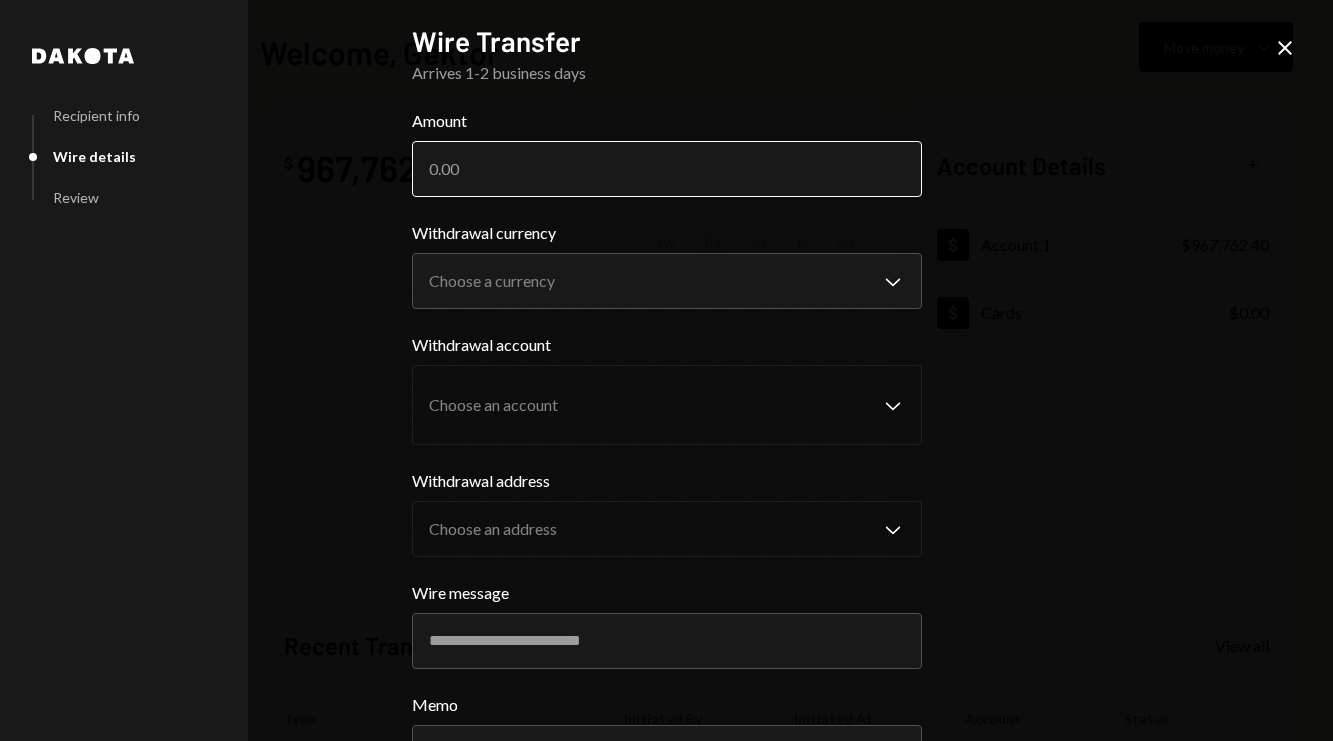 click on "Amount" at bounding box center (667, 169) 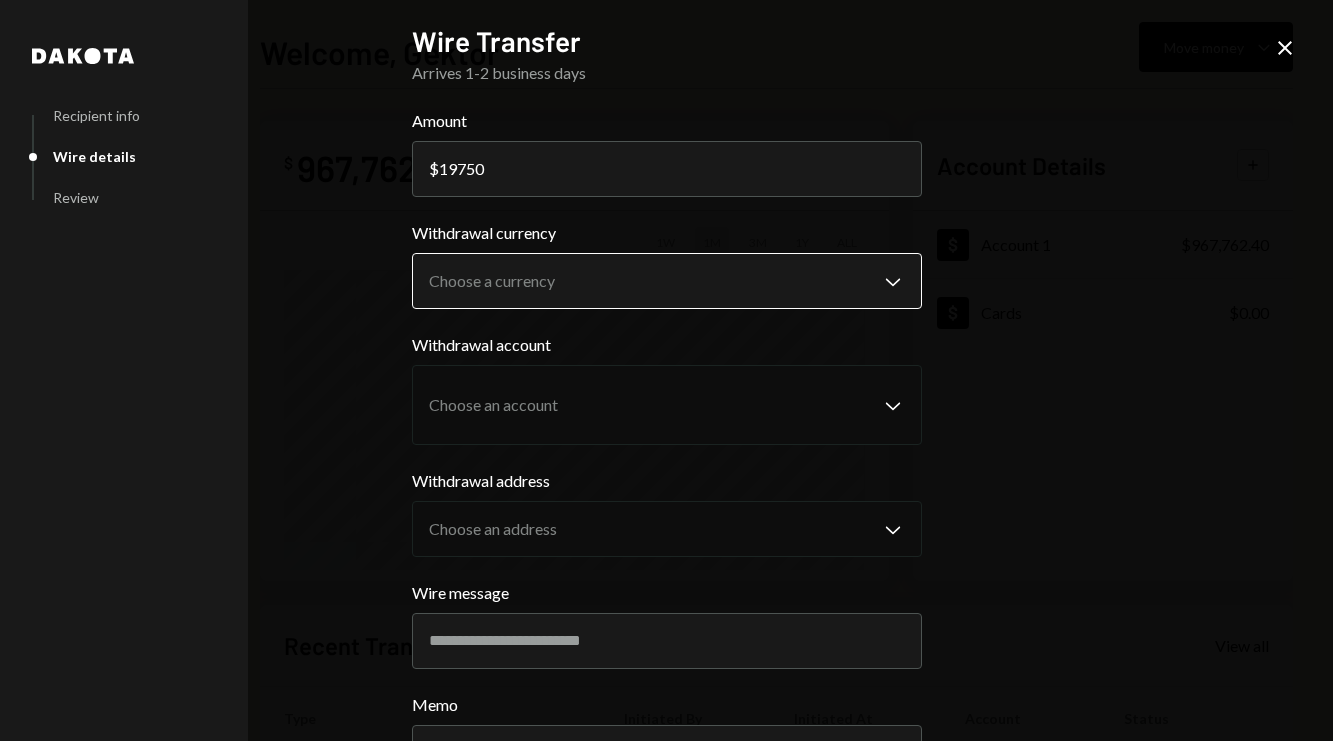 type on "19750" 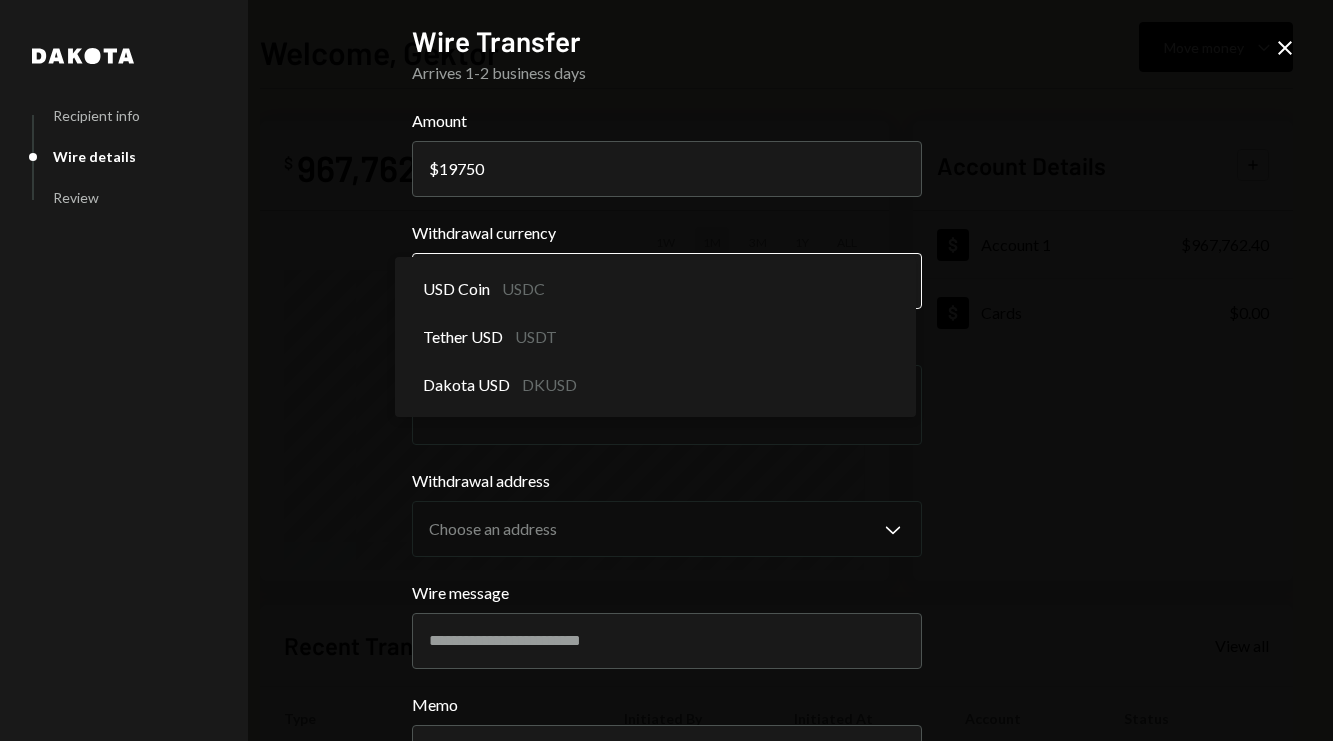 click on "**********" at bounding box center (666, 370) 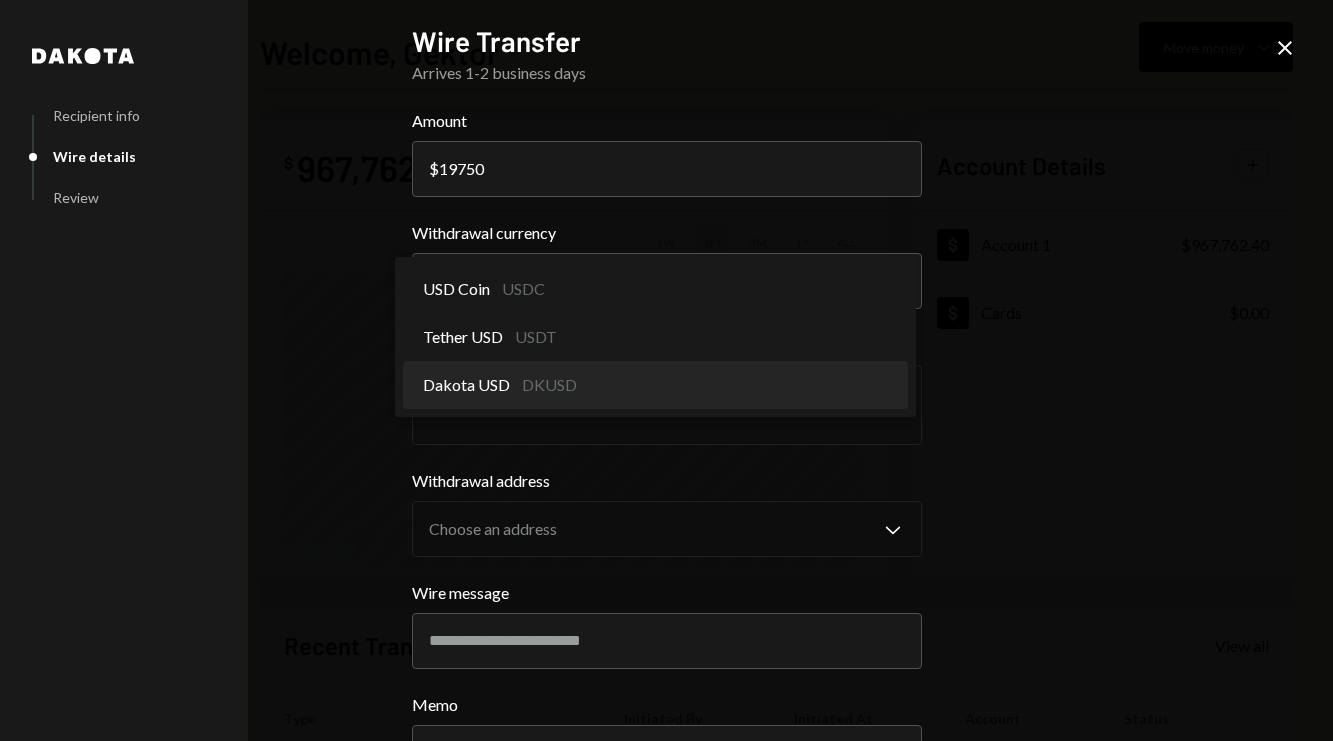 select on "*****" 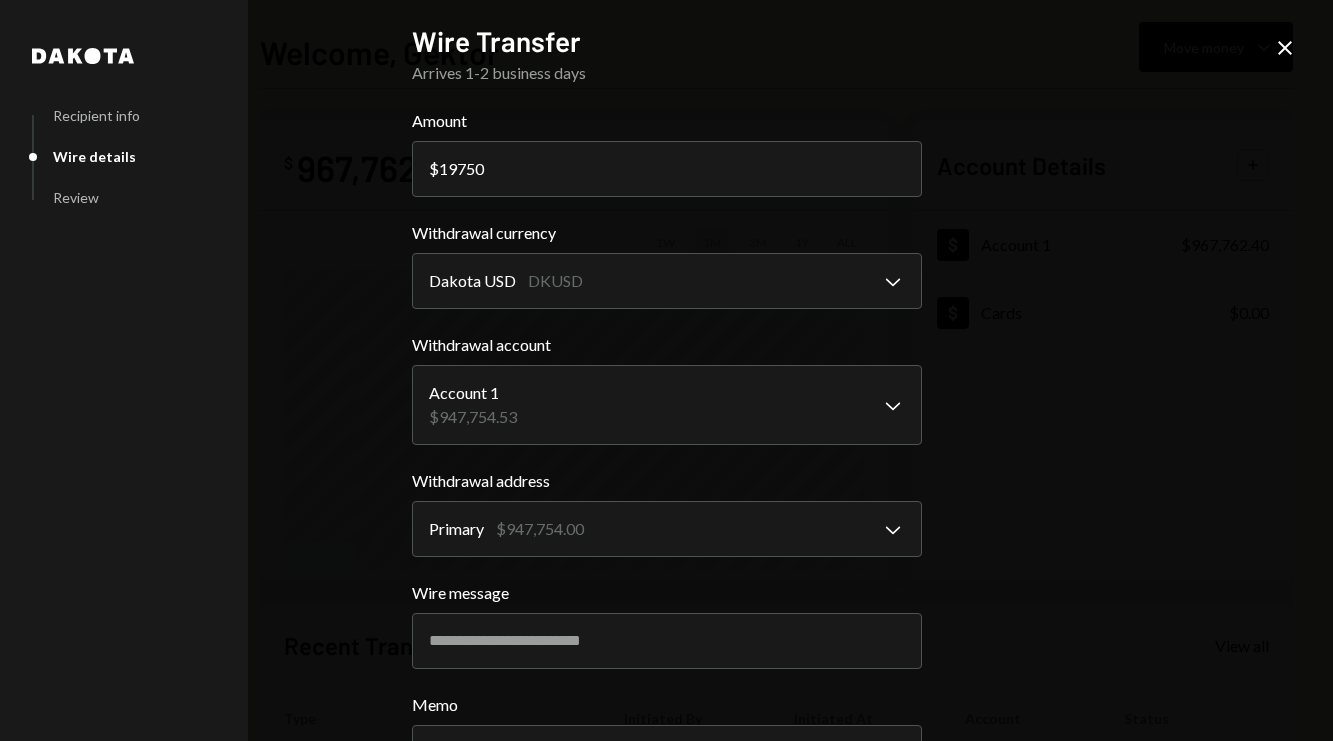 scroll, scrollTop: 166, scrollLeft: 0, axis: vertical 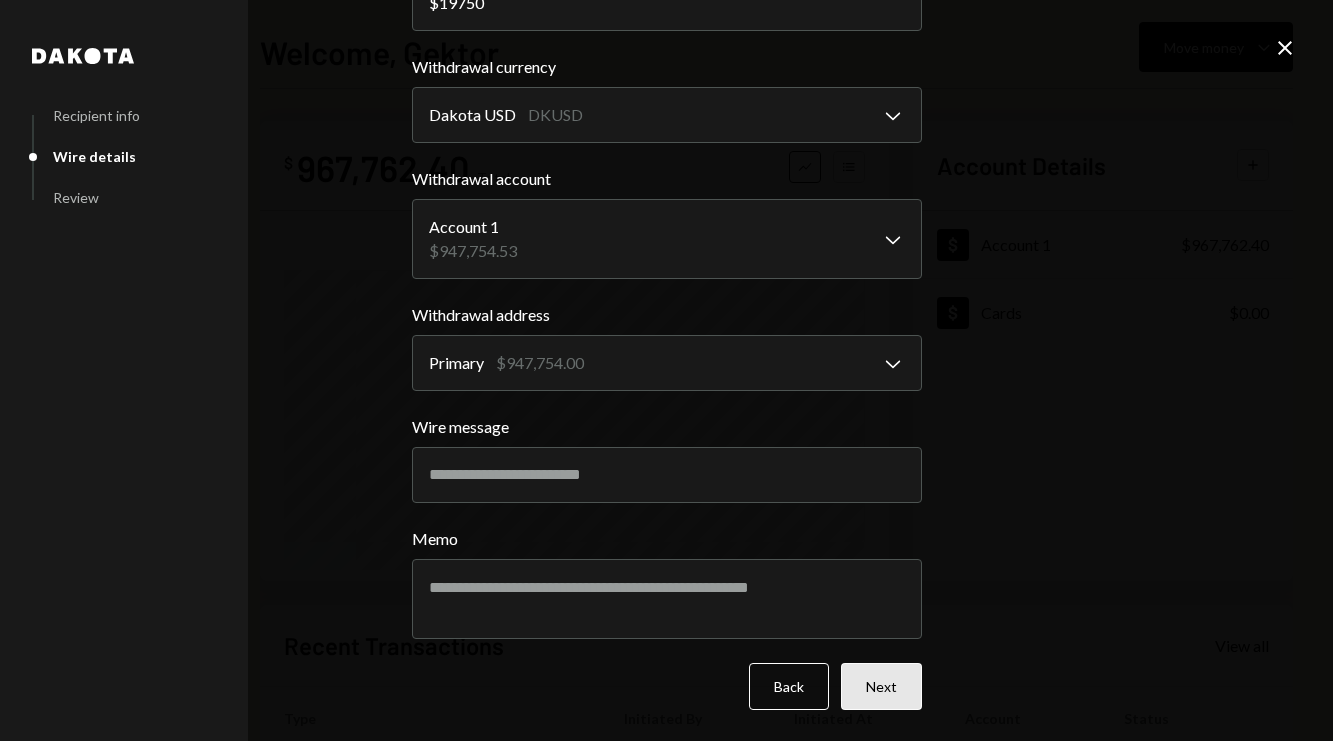 click on "Next" at bounding box center (881, 686) 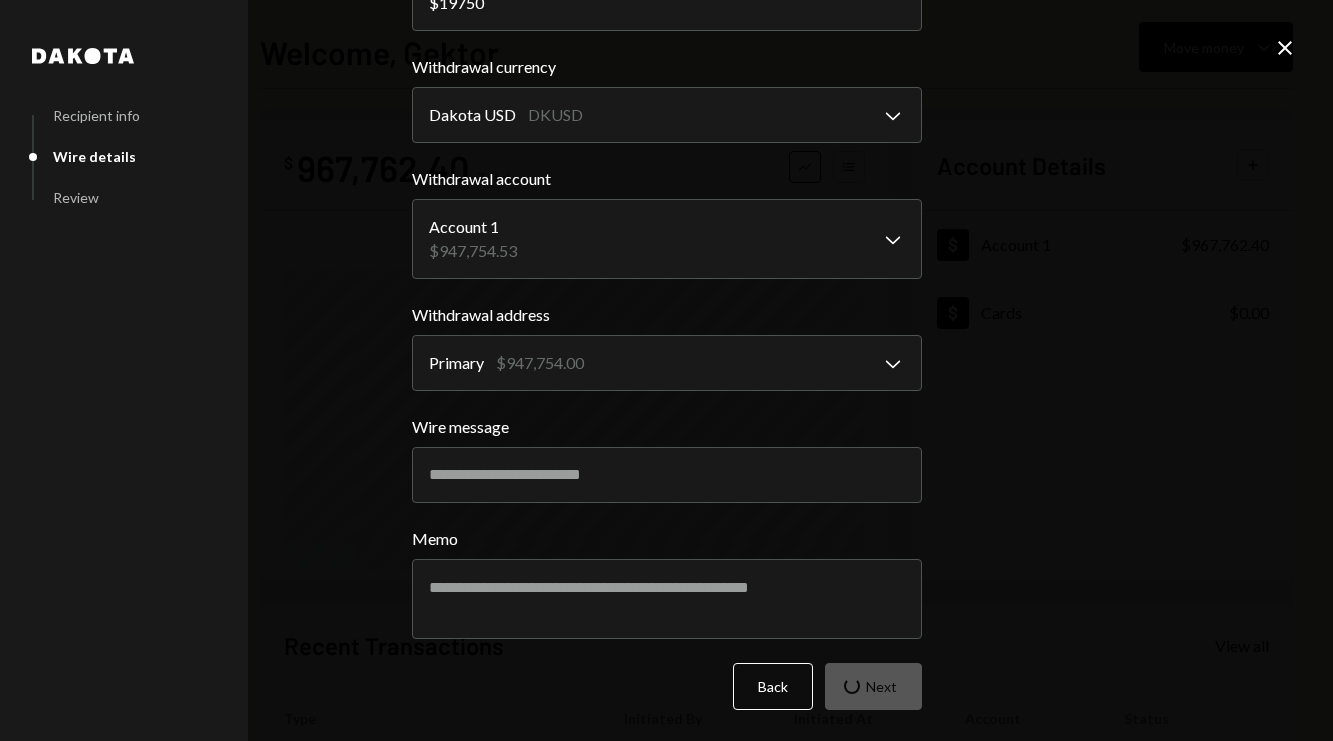 scroll, scrollTop: 0, scrollLeft: 0, axis: both 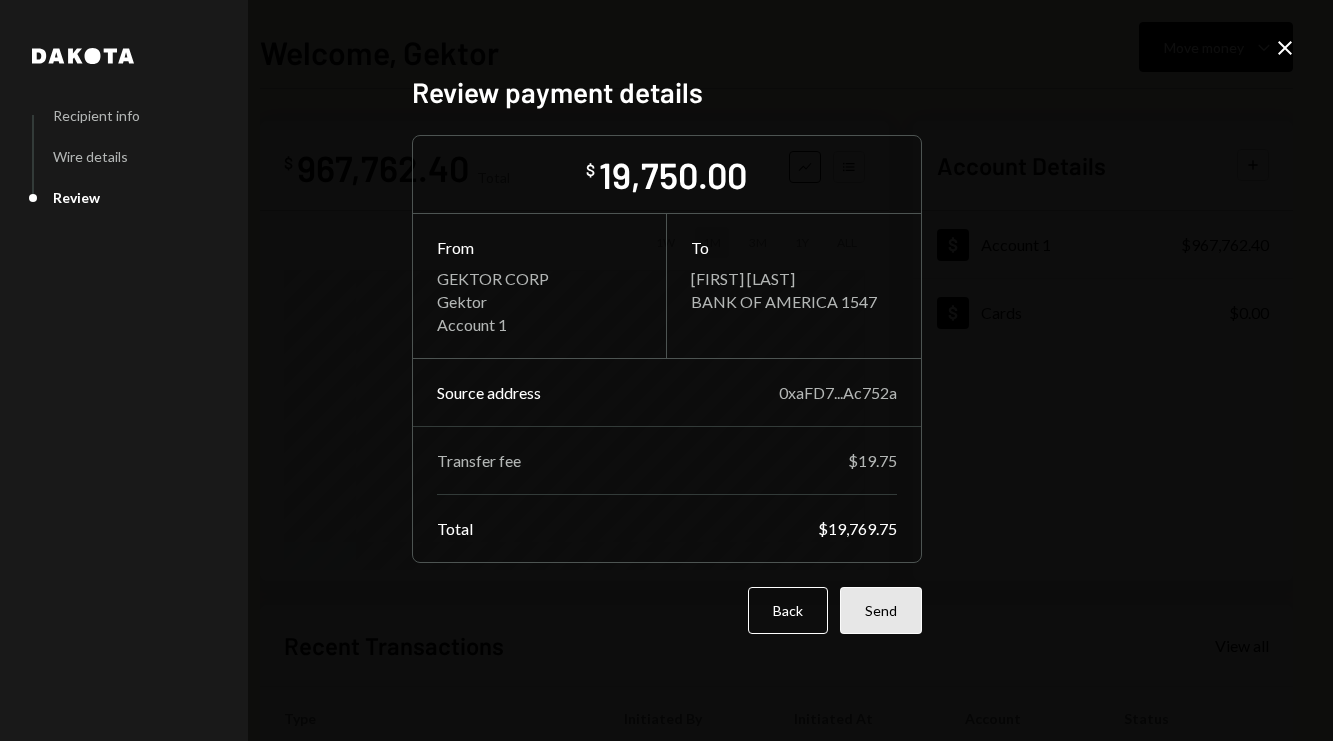 click on "Send" at bounding box center (881, 610) 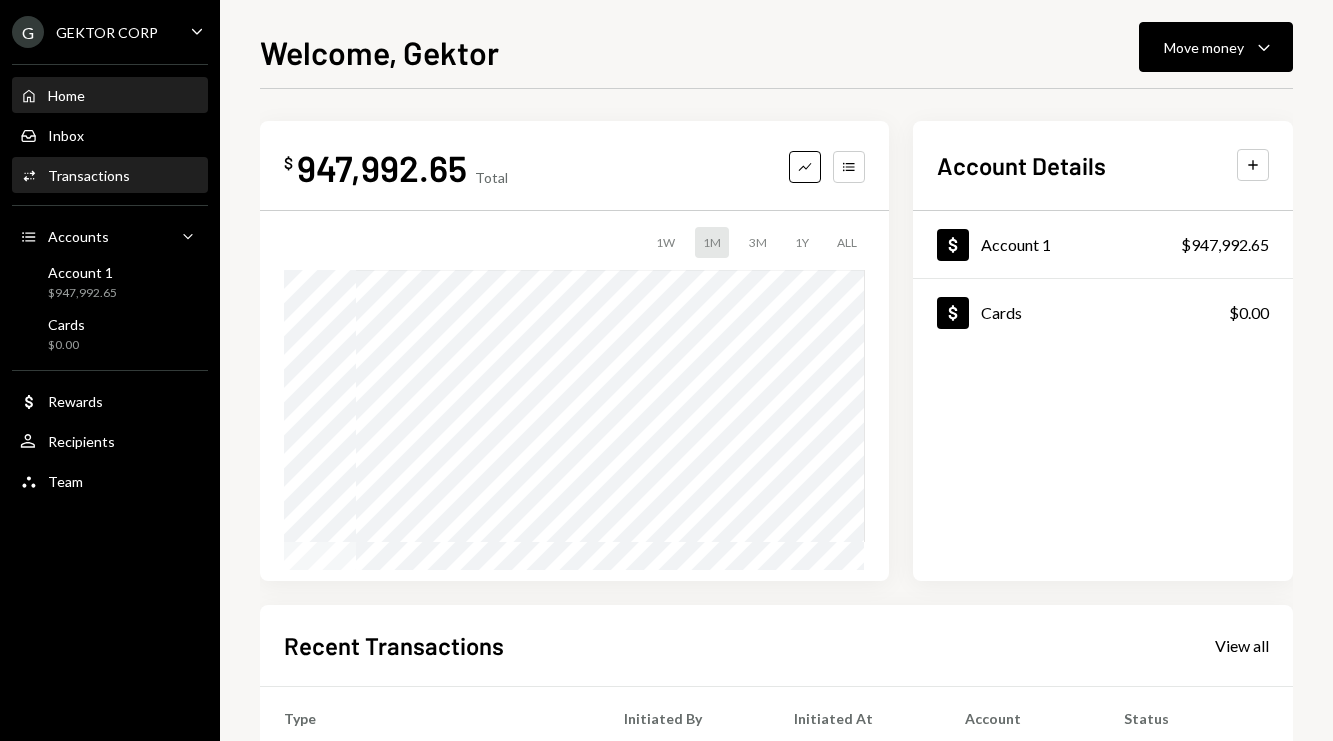 click on "Activities Transactions" at bounding box center (110, 176) 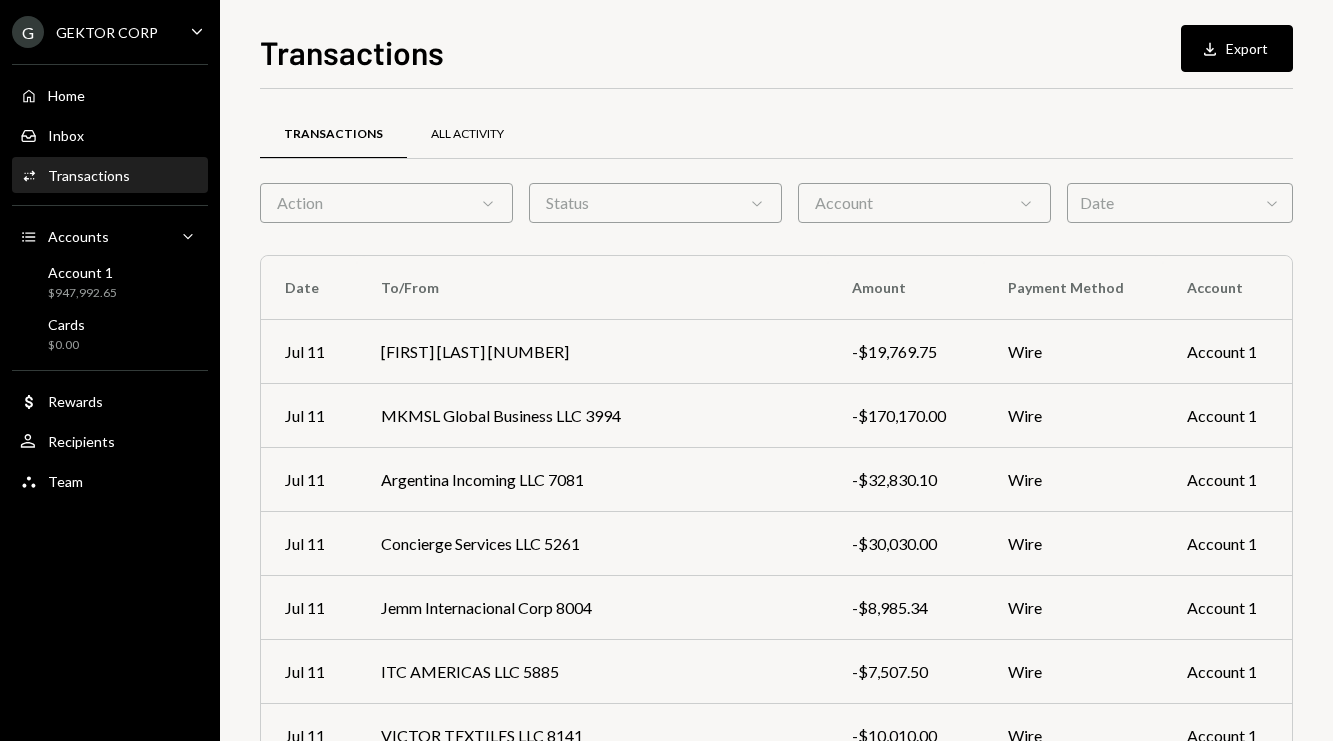click on "All Activity" at bounding box center [467, 134] 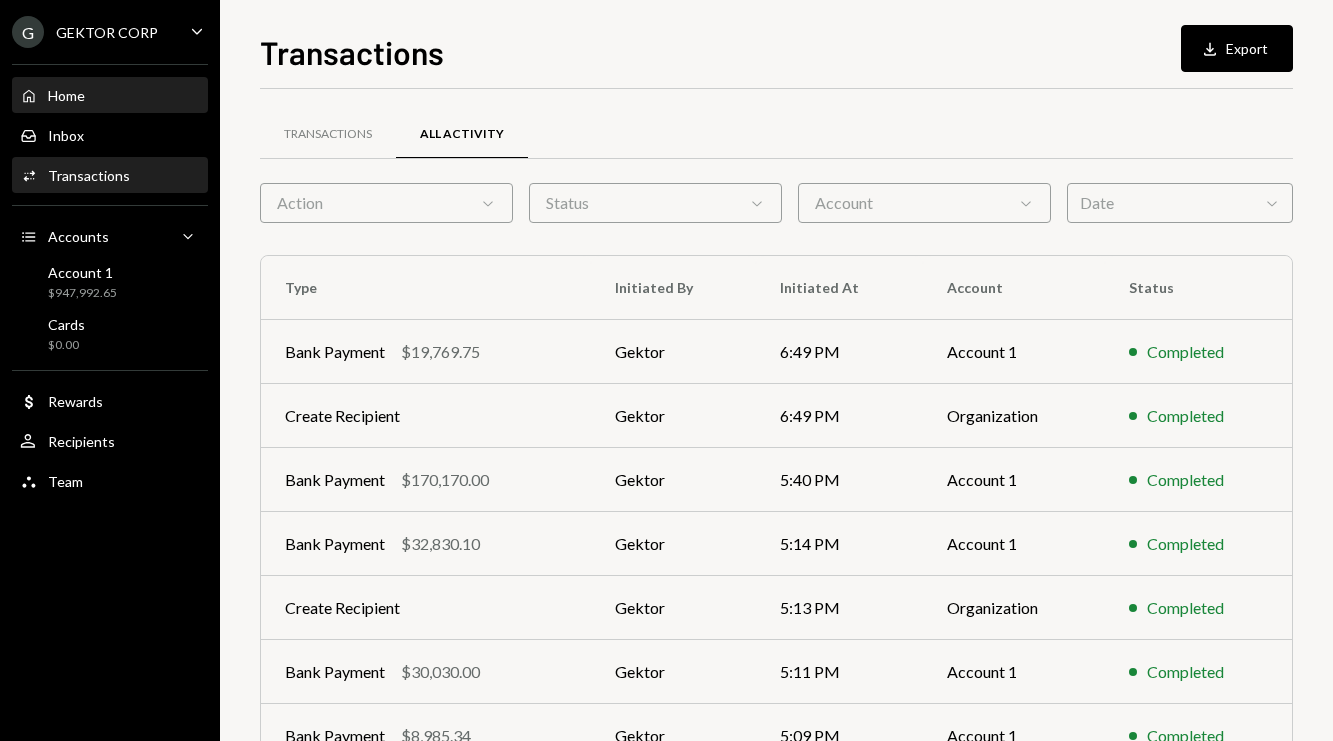 click on "Home Home" at bounding box center [110, 96] 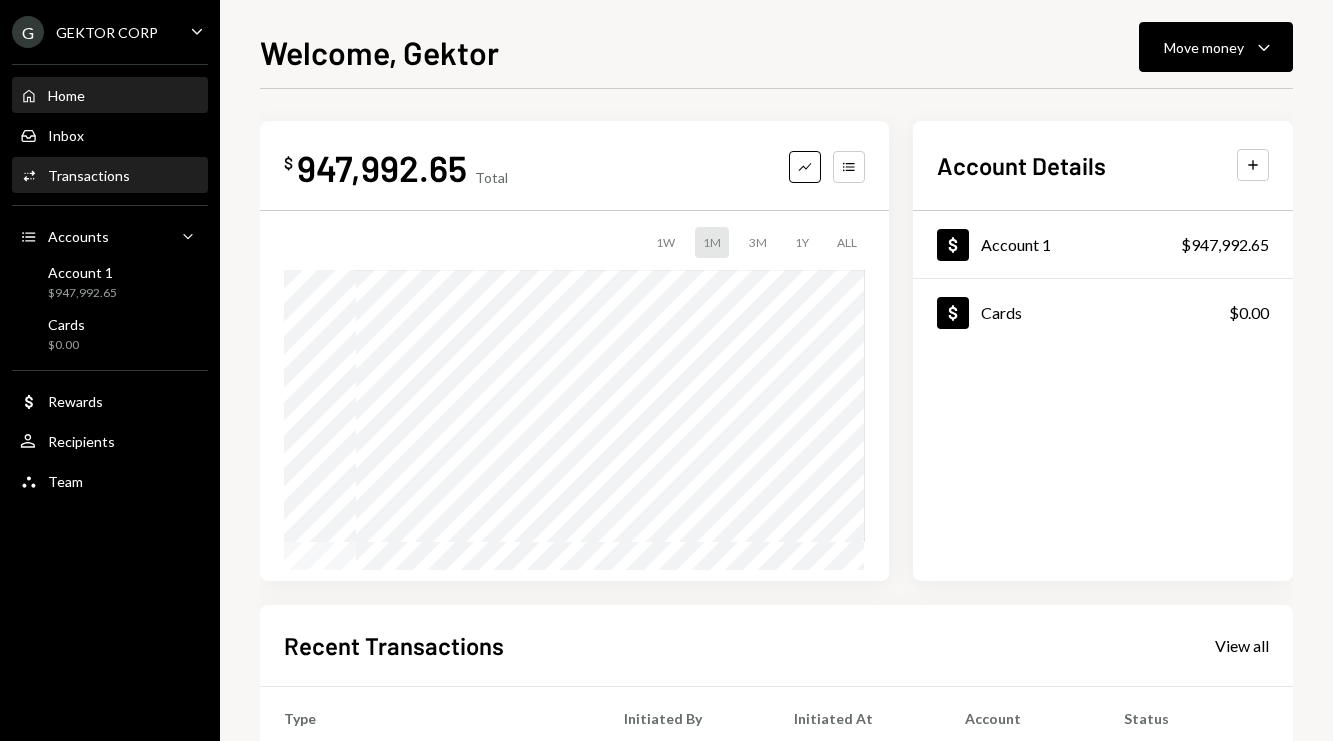 click on "Activities Transactions" at bounding box center [110, 176] 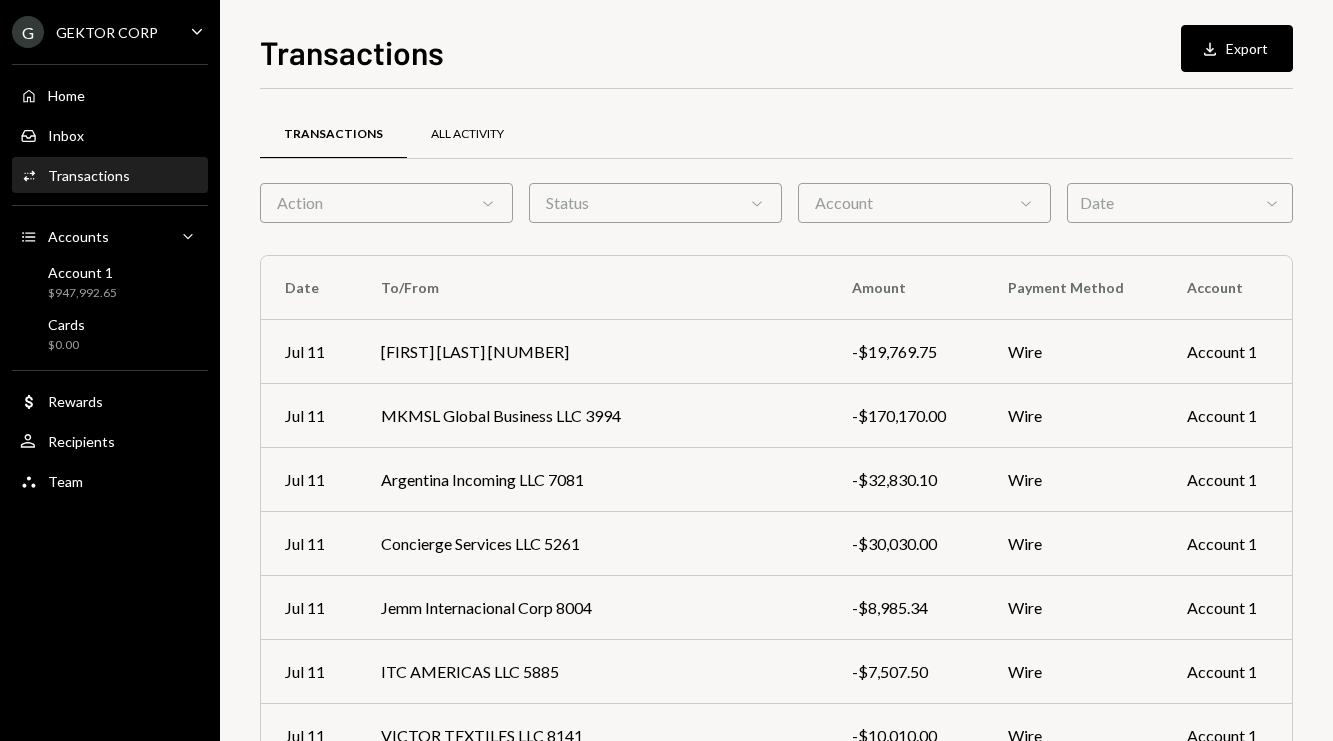 click on "All Activity" at bounding box center (467, 134) 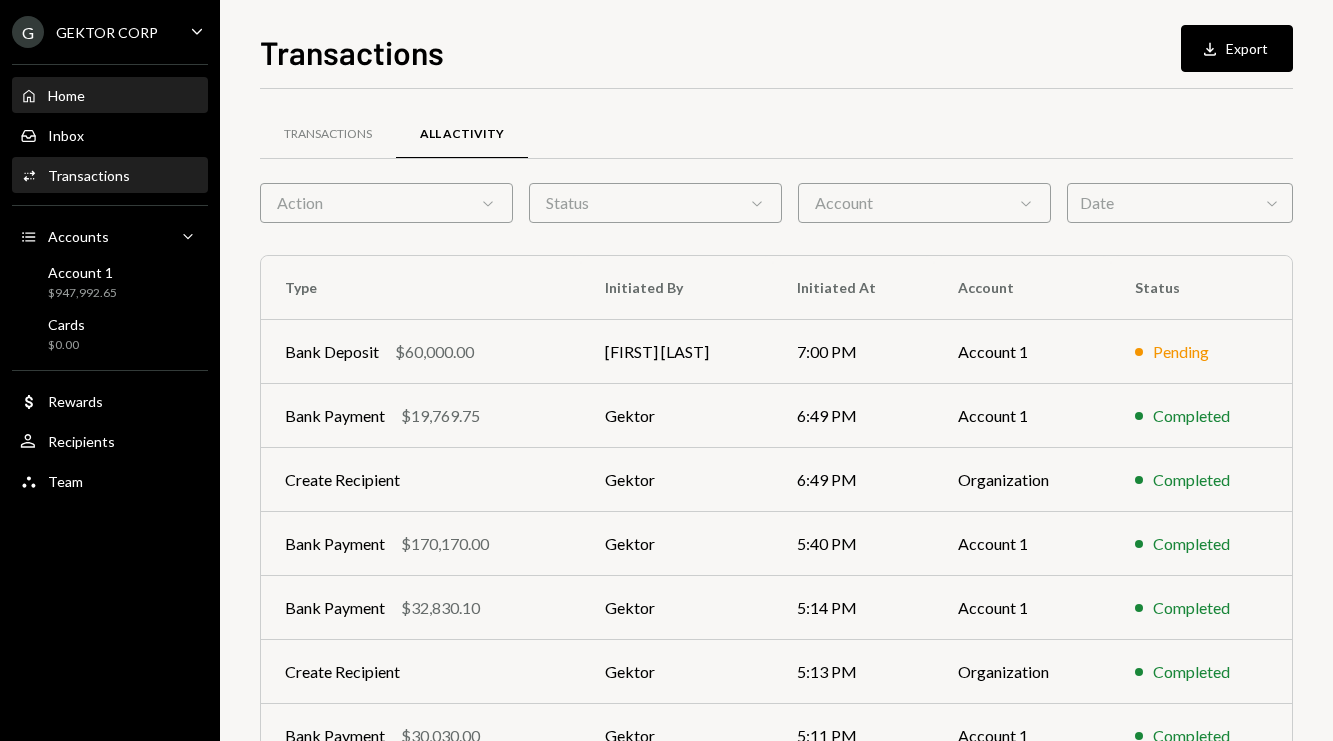 click on "Home Home" at bounding box center (110, 96) 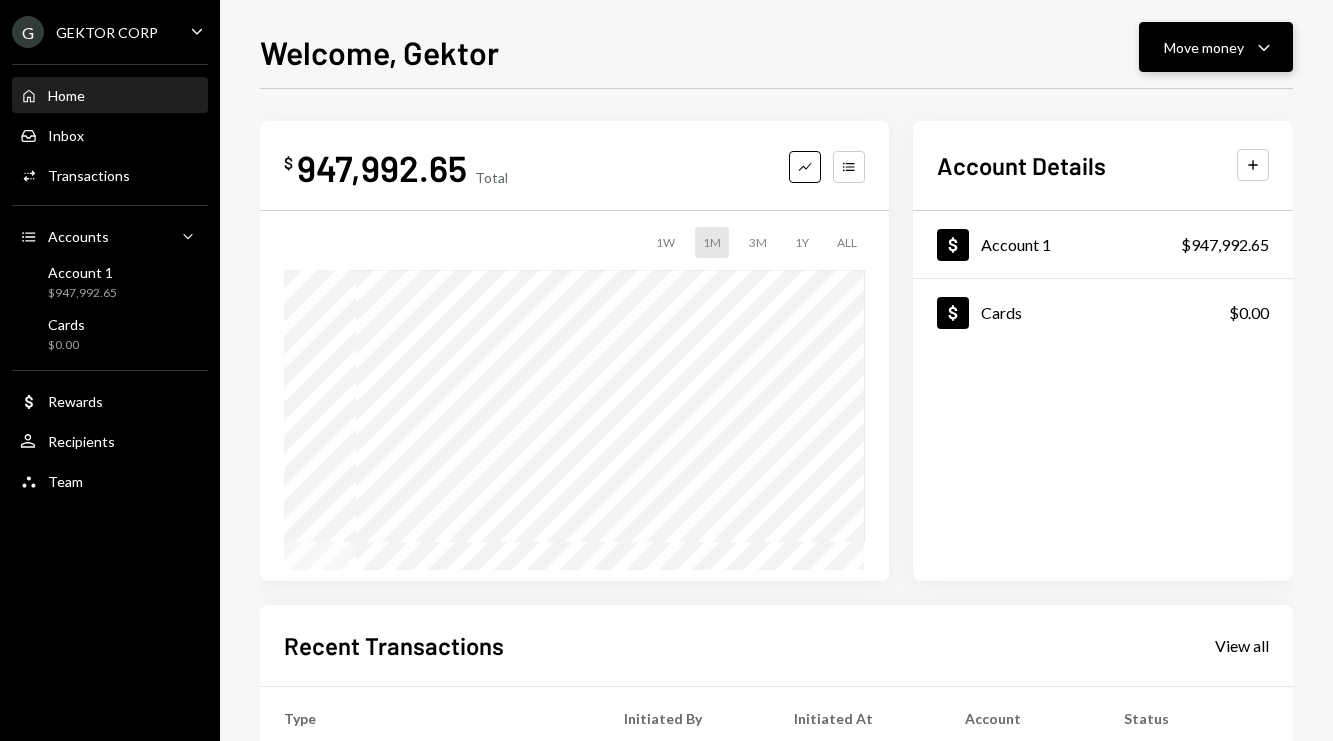 click on "Move money" at bounding box center [1204, 47] 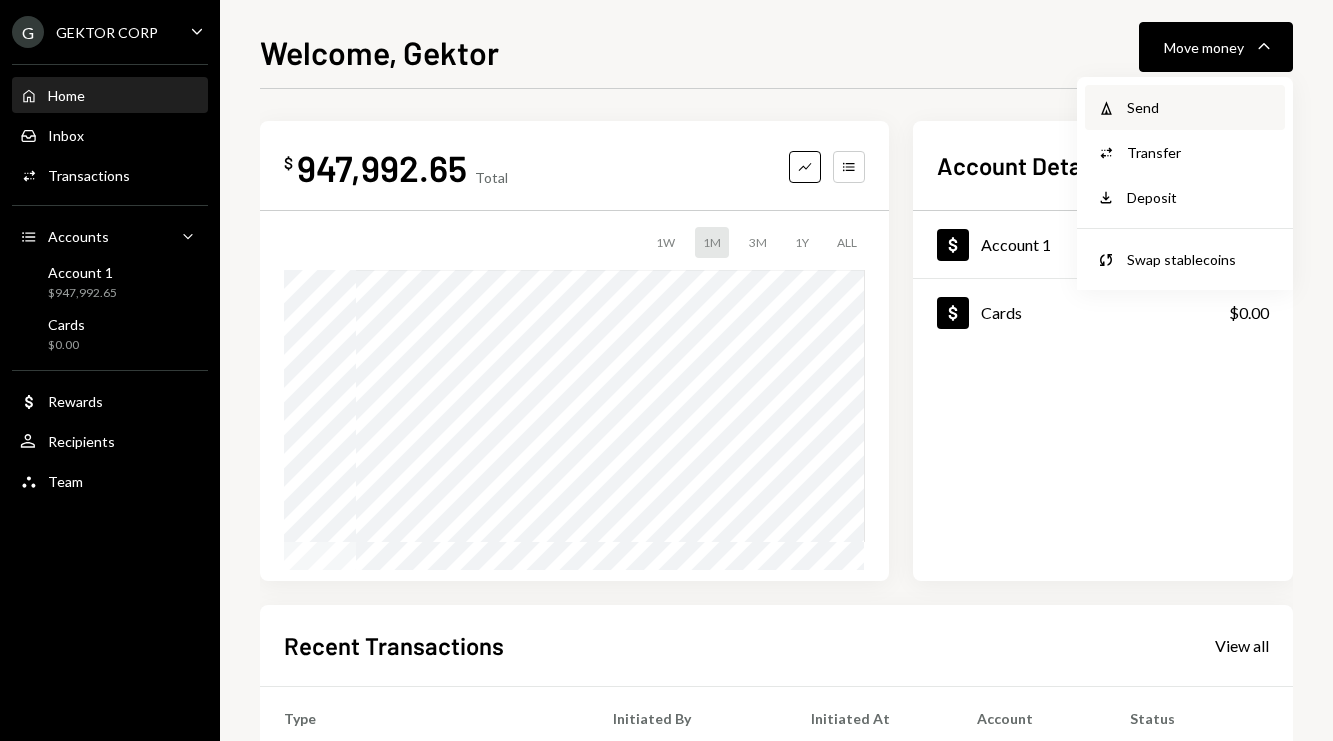 click on "Send" at bounding box center [1200, 107] 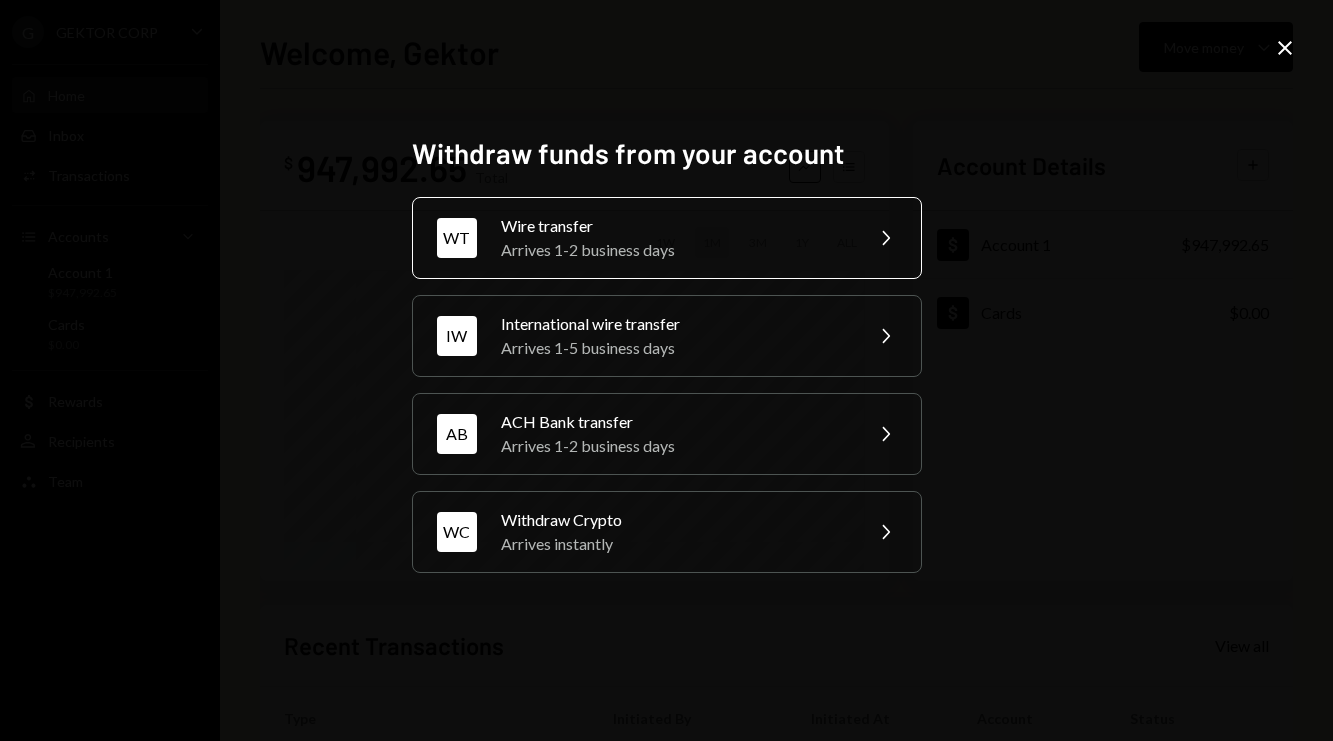 click on "Wire transfer" at bounding box center [675, 226] 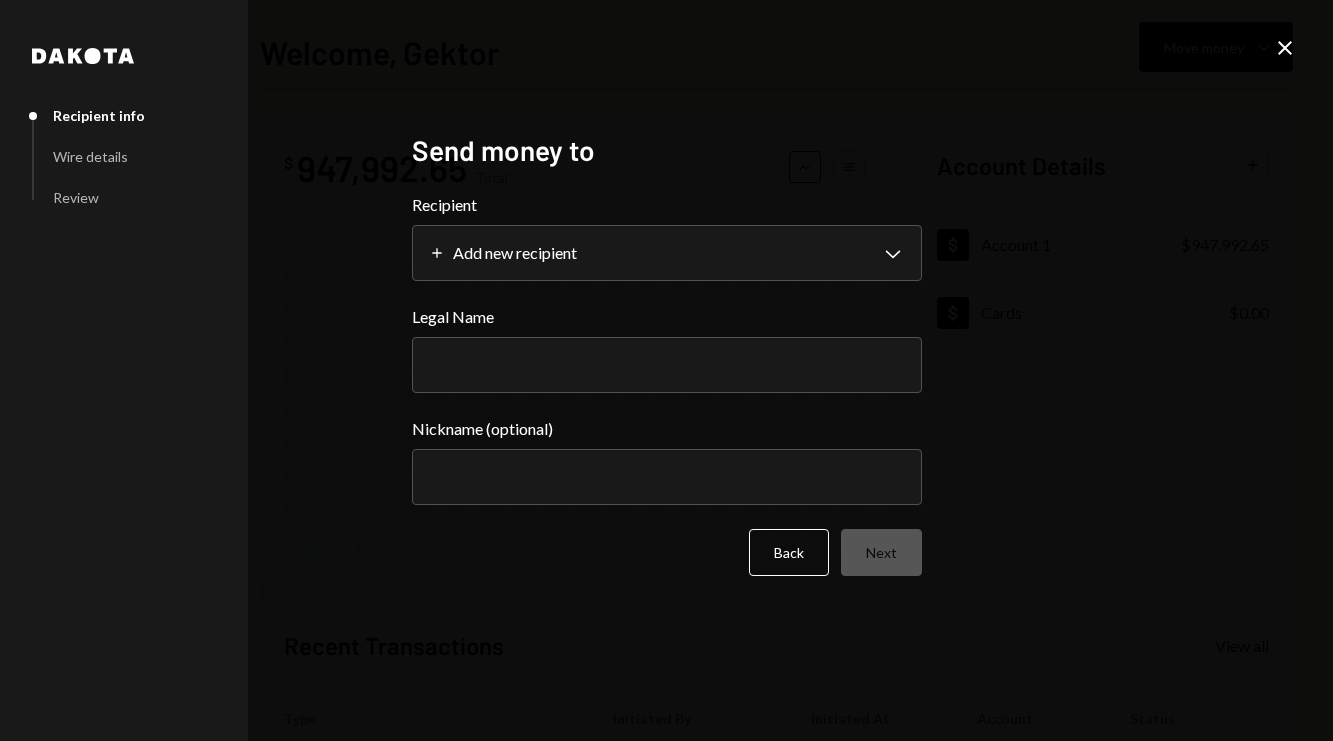 select 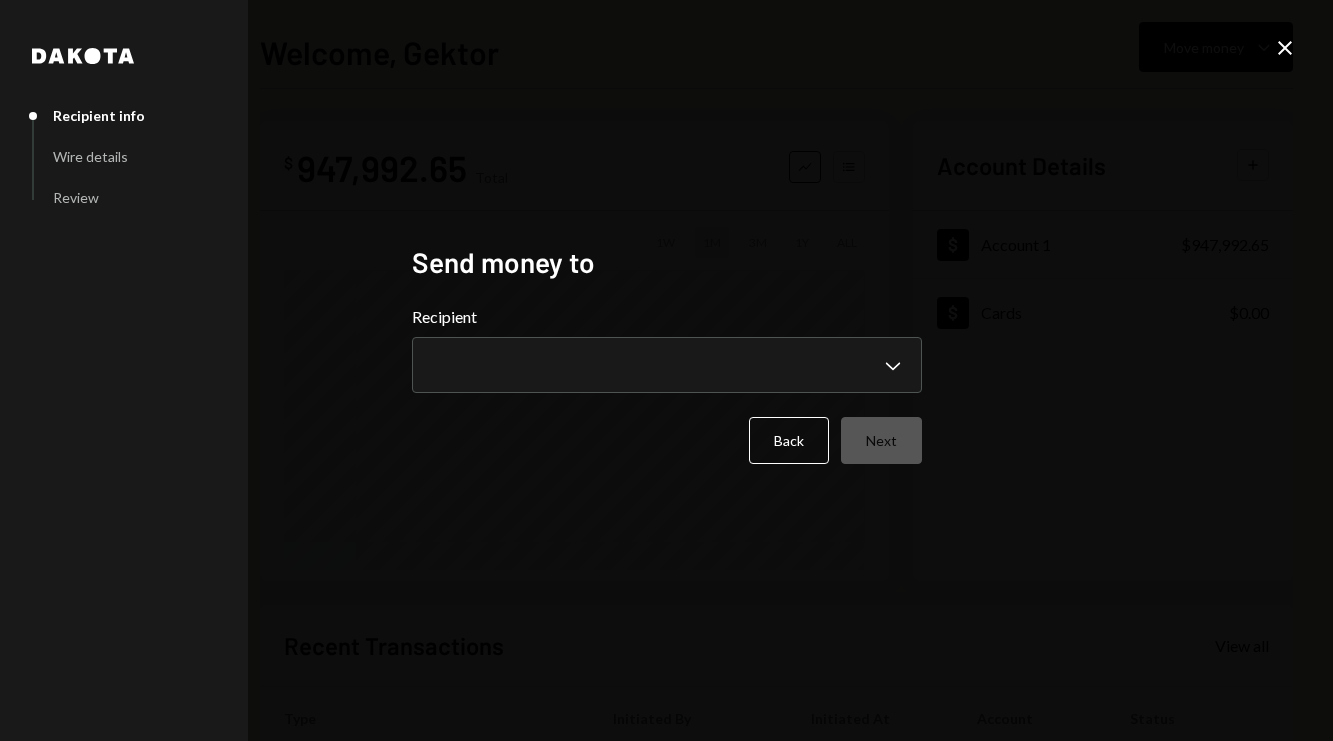 type 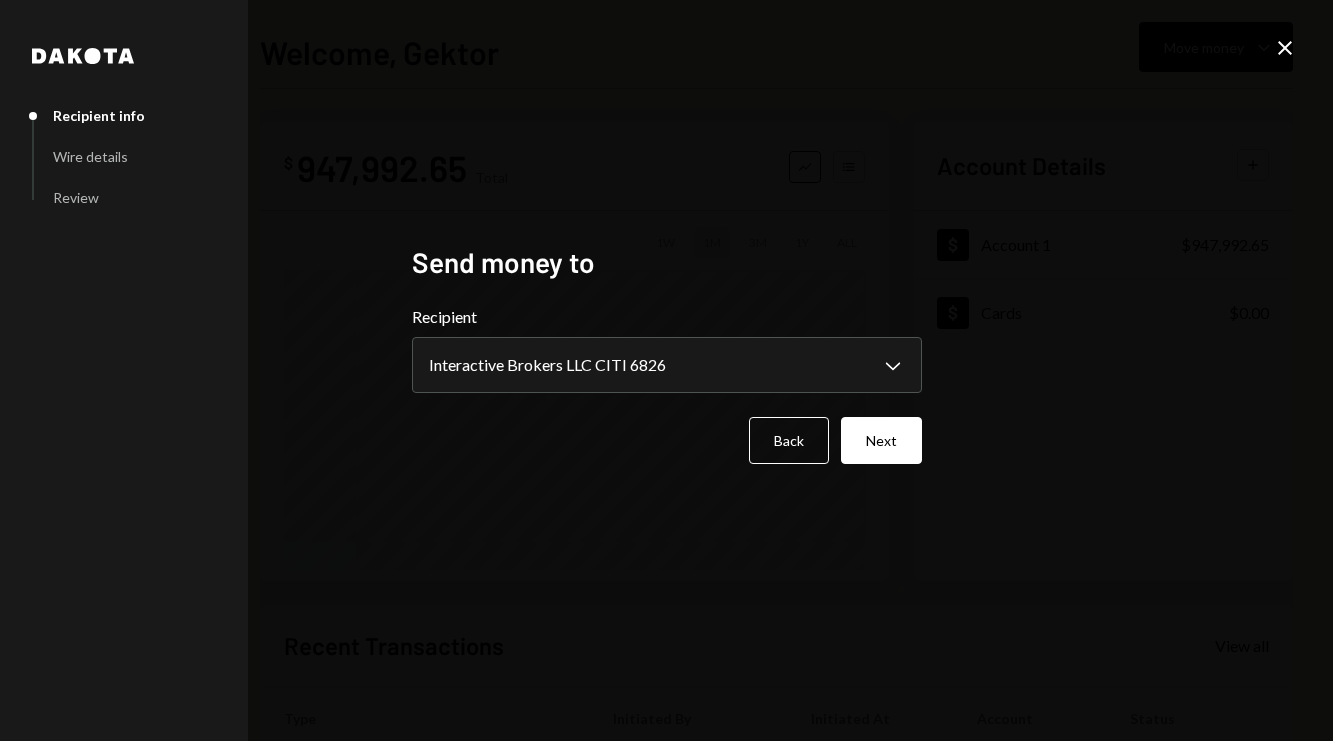select on "**********" 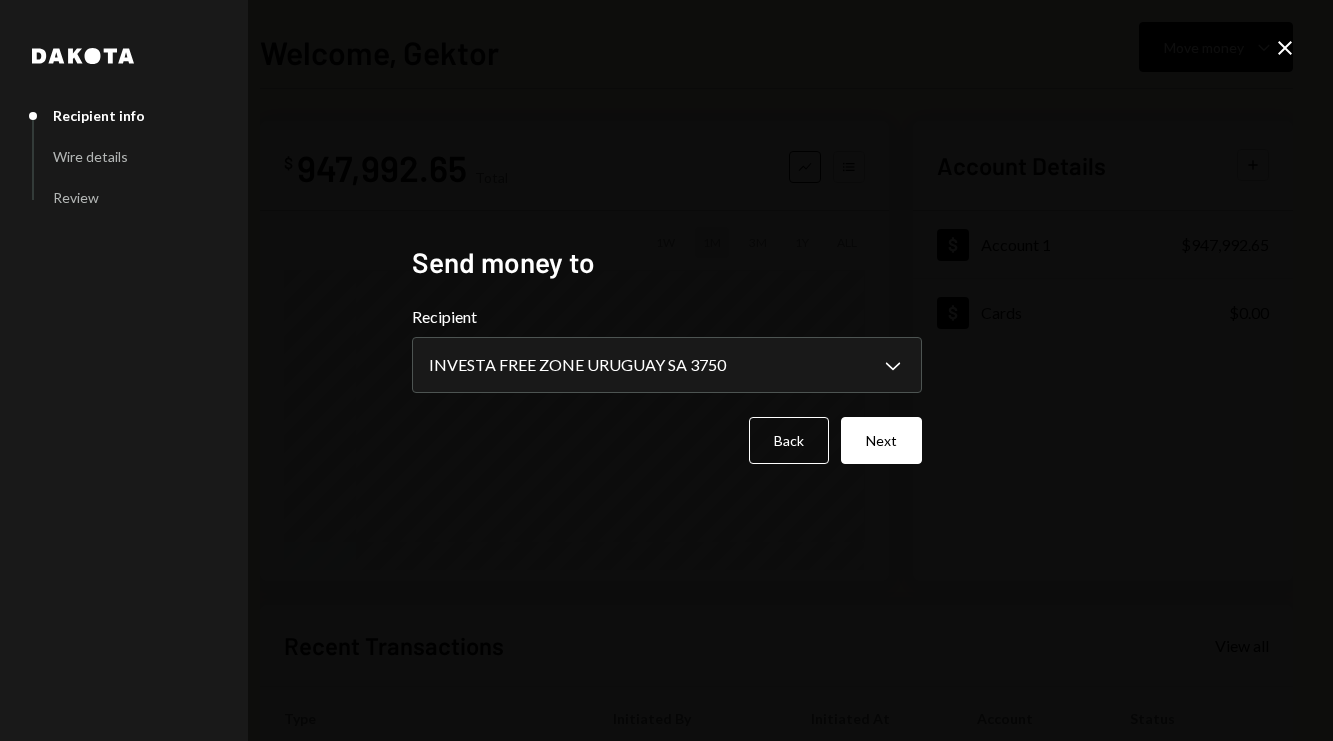 select on "**********" 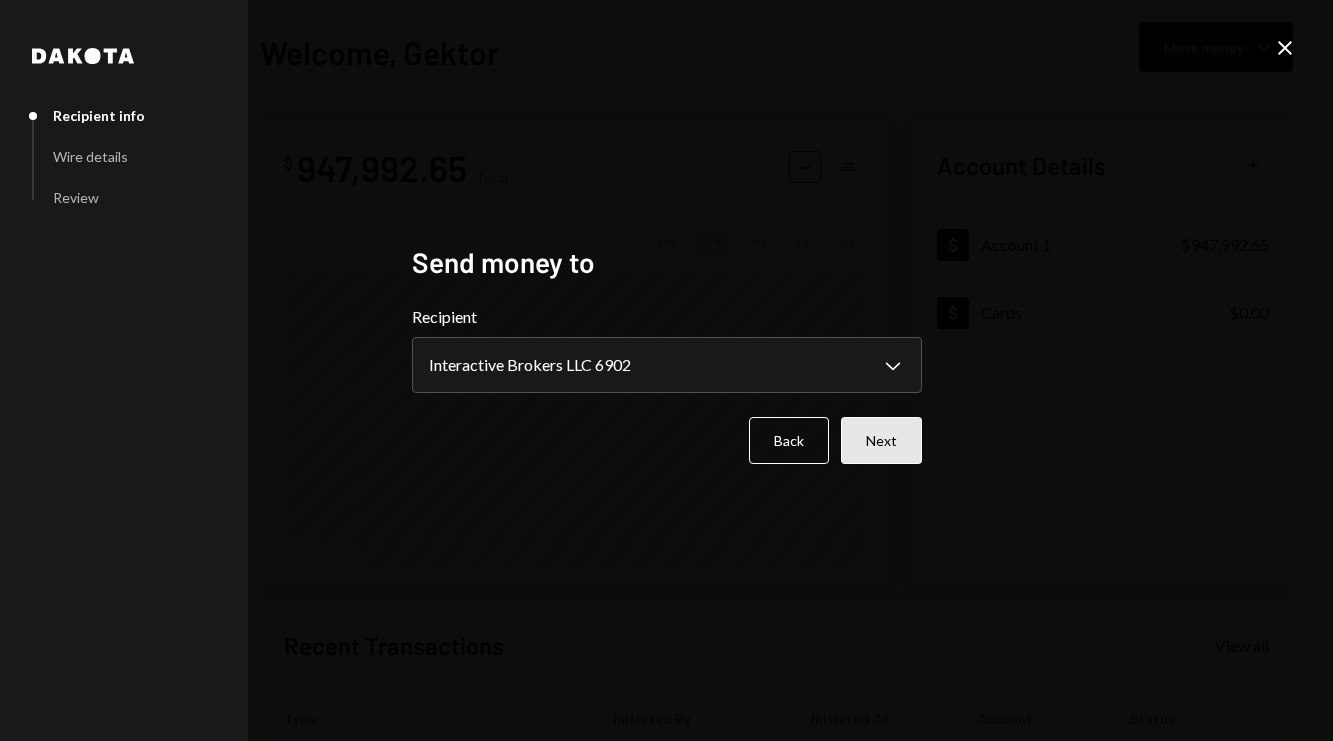 click on "Next" at bounding box center (881, 440) 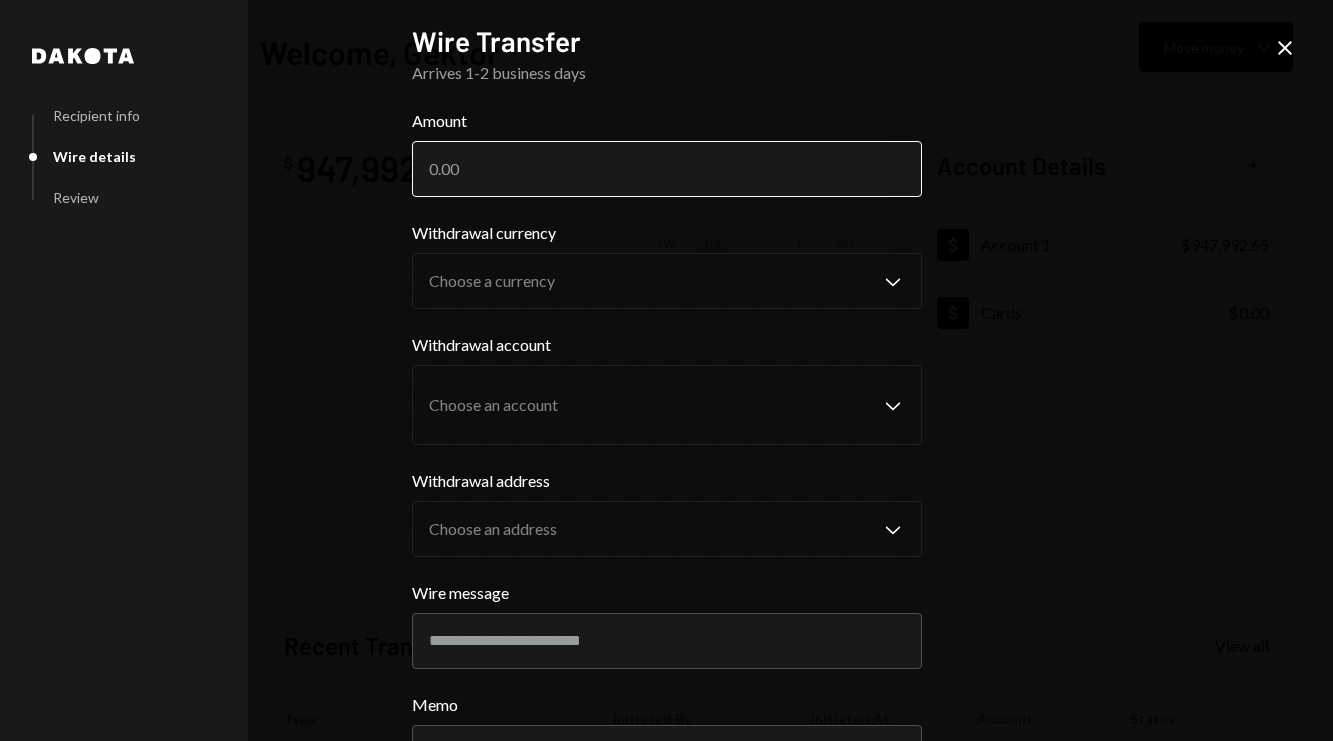 click on "Amount" at bounding box center (667, 169) 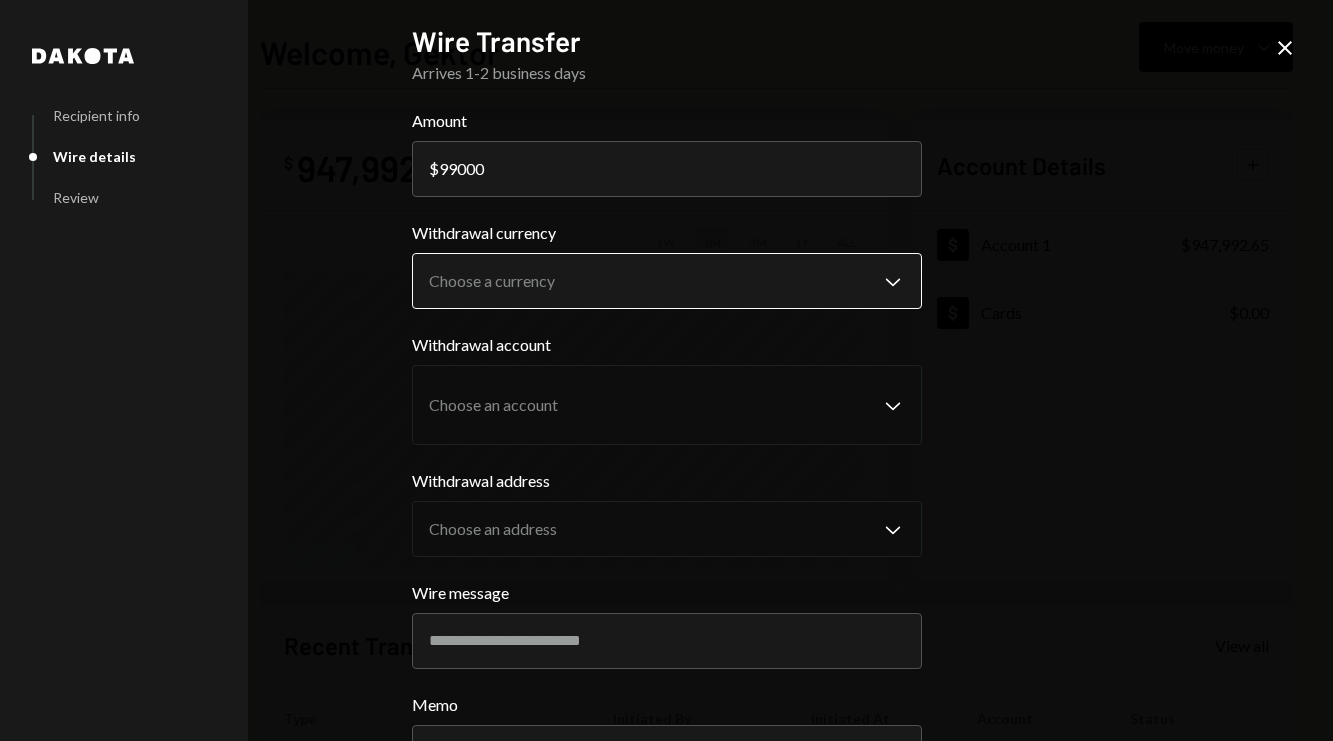 type on "99000" 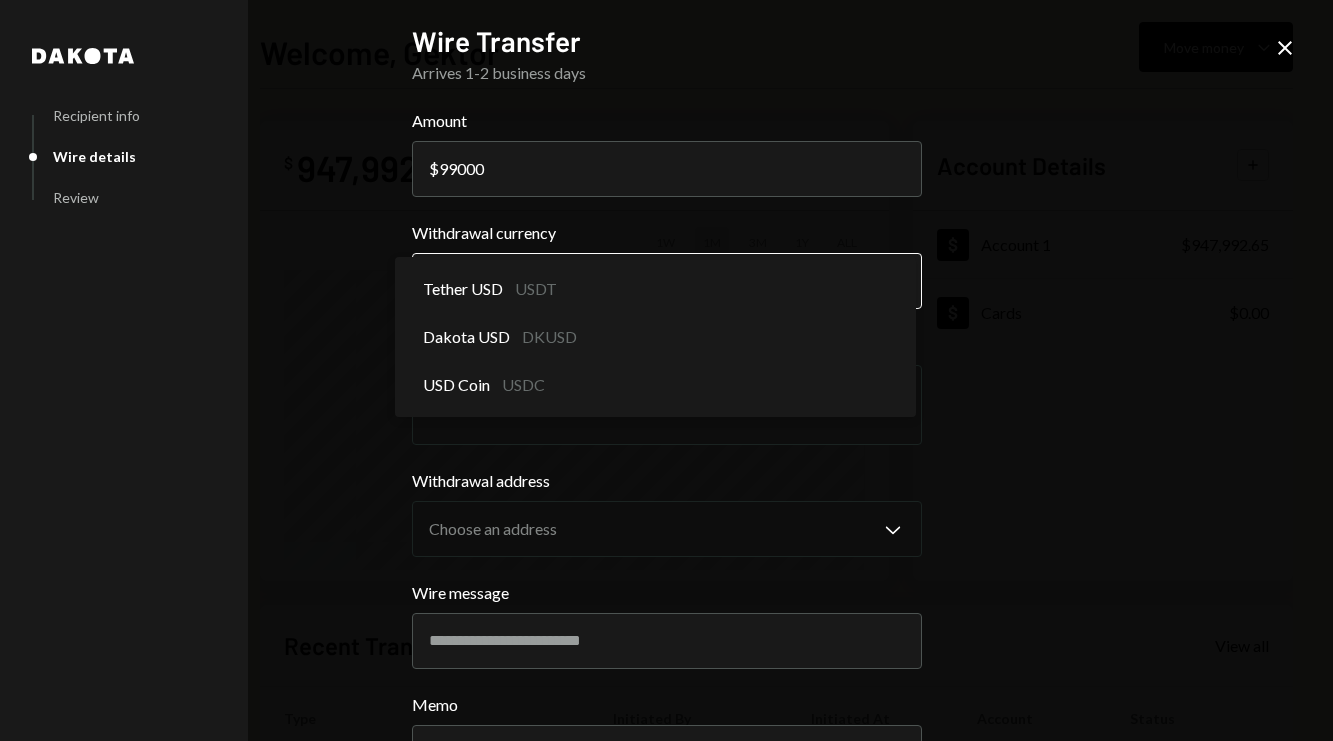 click on "**********" at bounding box center (666, 370) 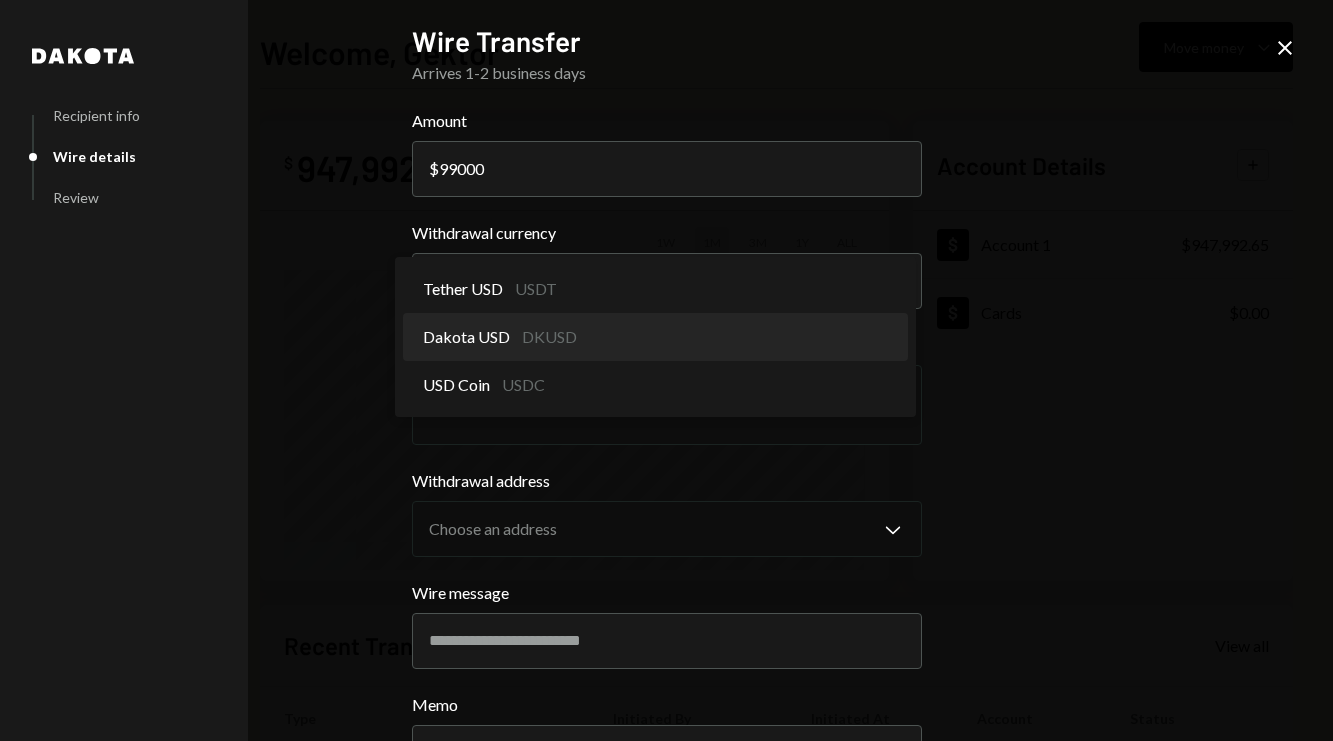 select on "*****" 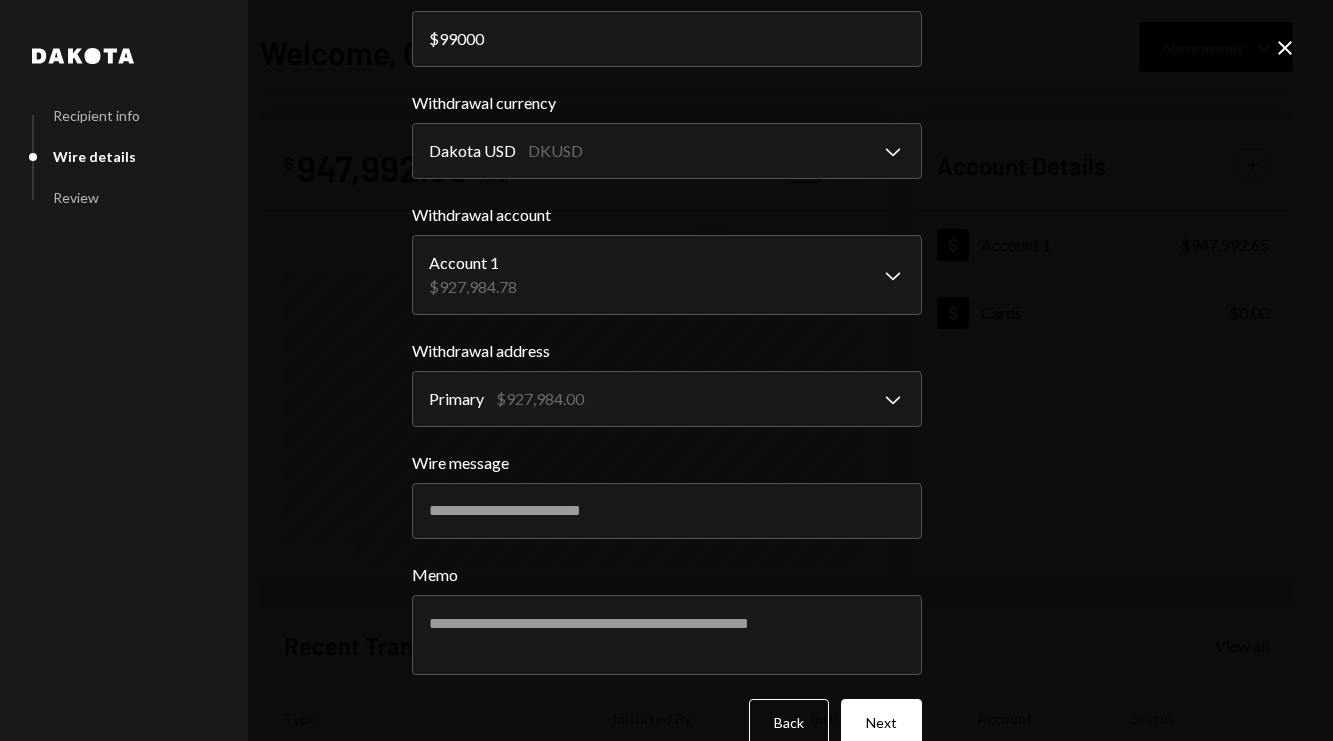 scroll, scrollTop: 166, scrollLeft: 0, axis: vertical 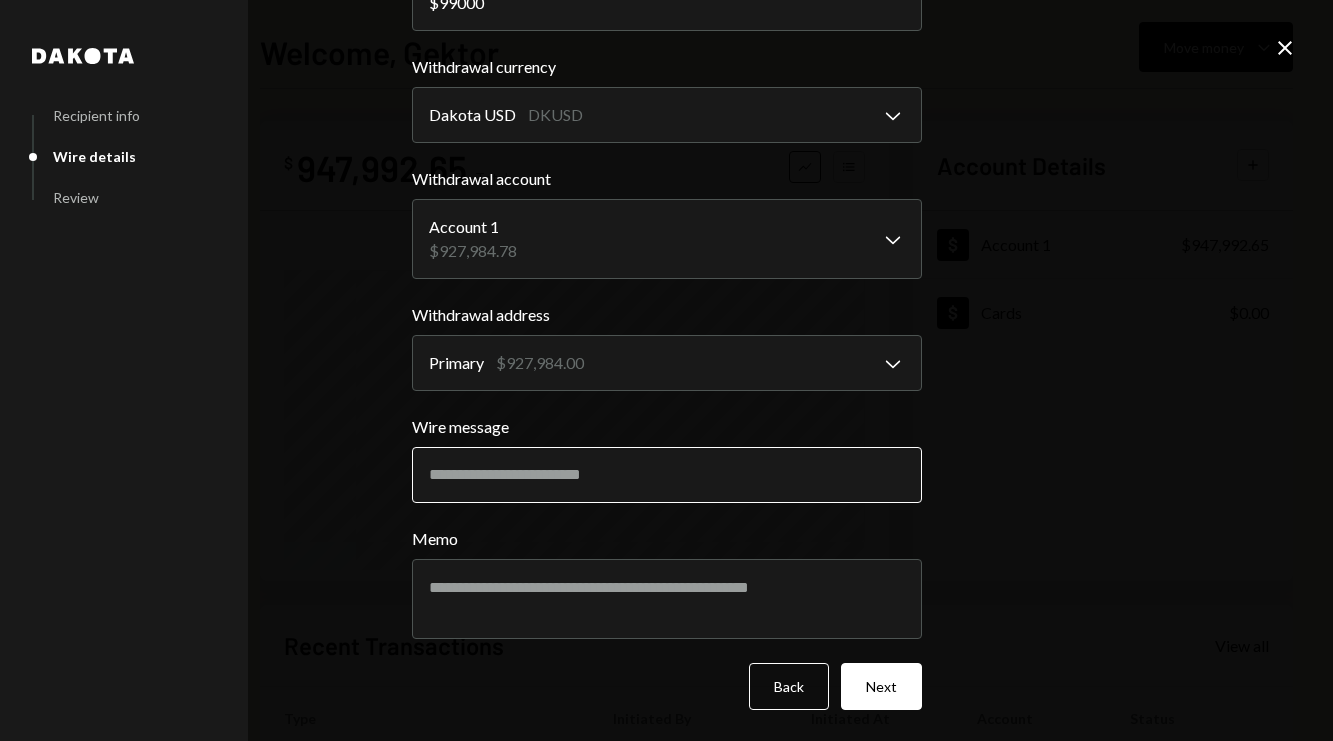 click on "Wire message" at bounding box center [667, 475] 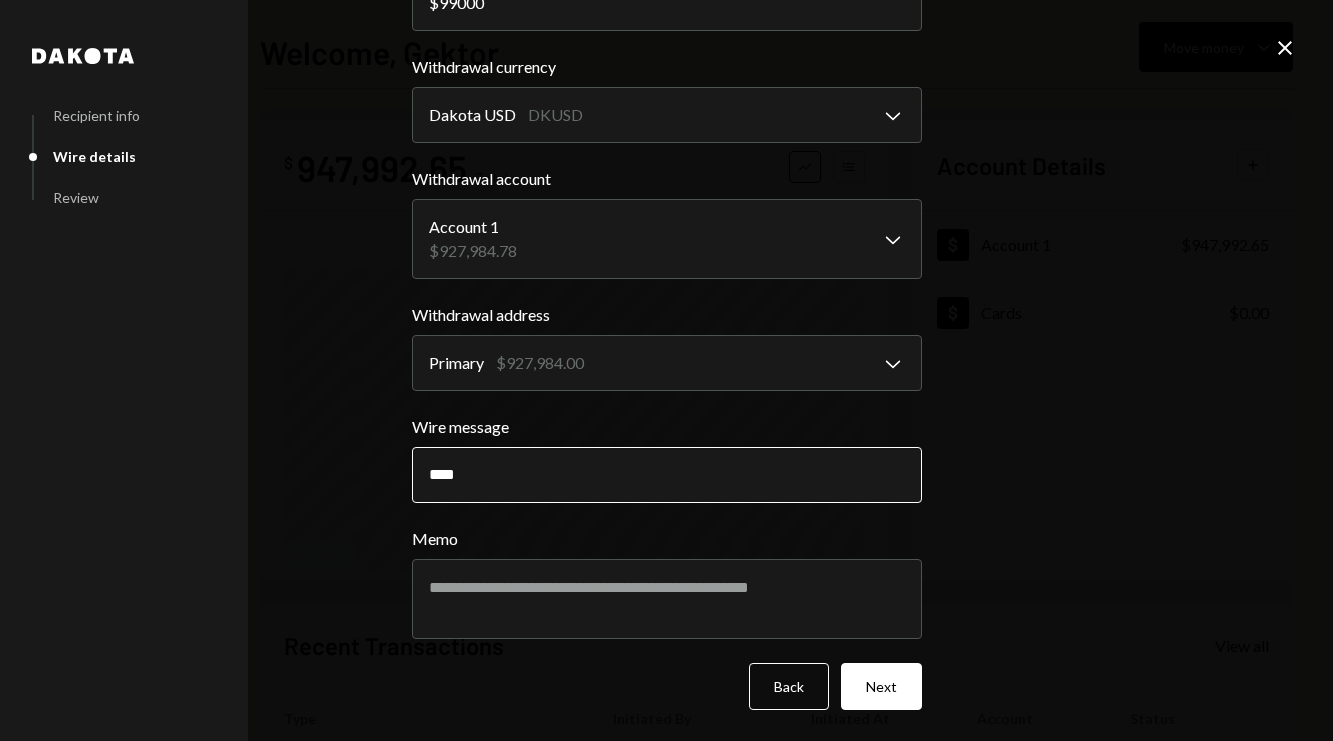 paste on "**********" 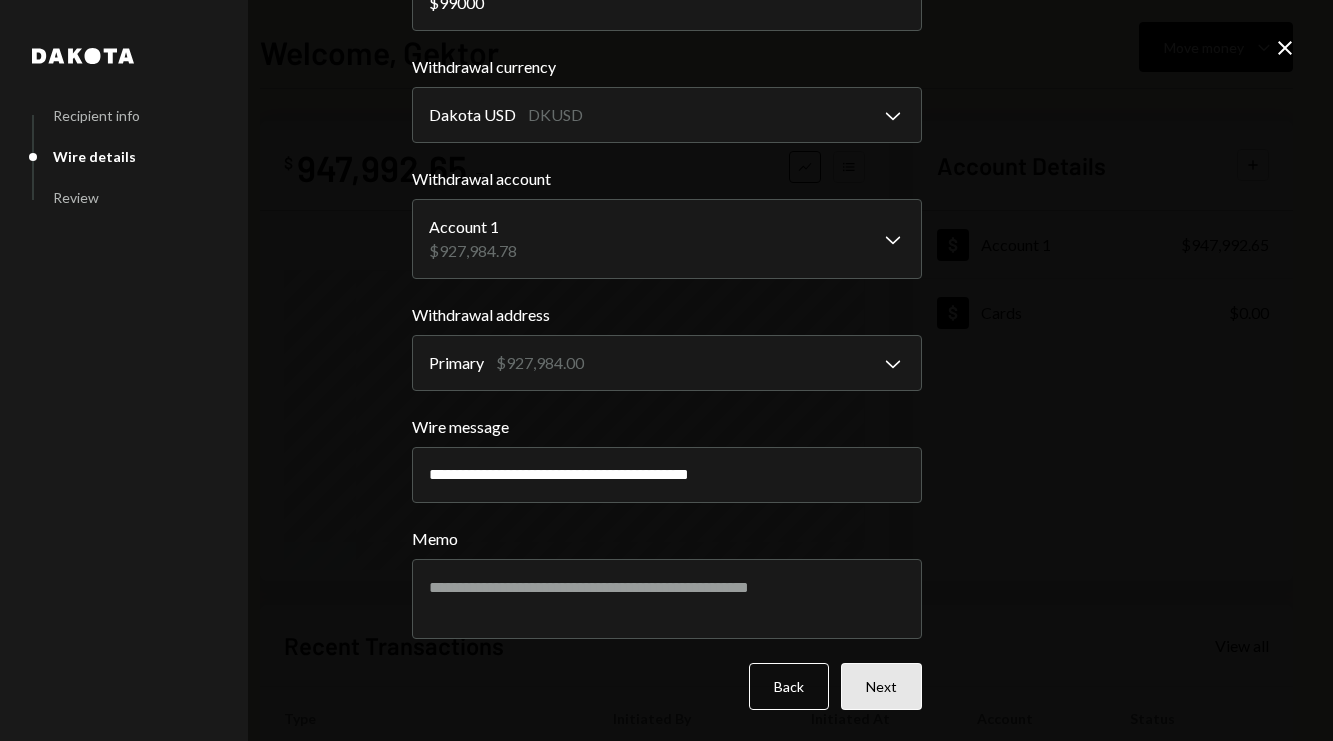 type on "**********" 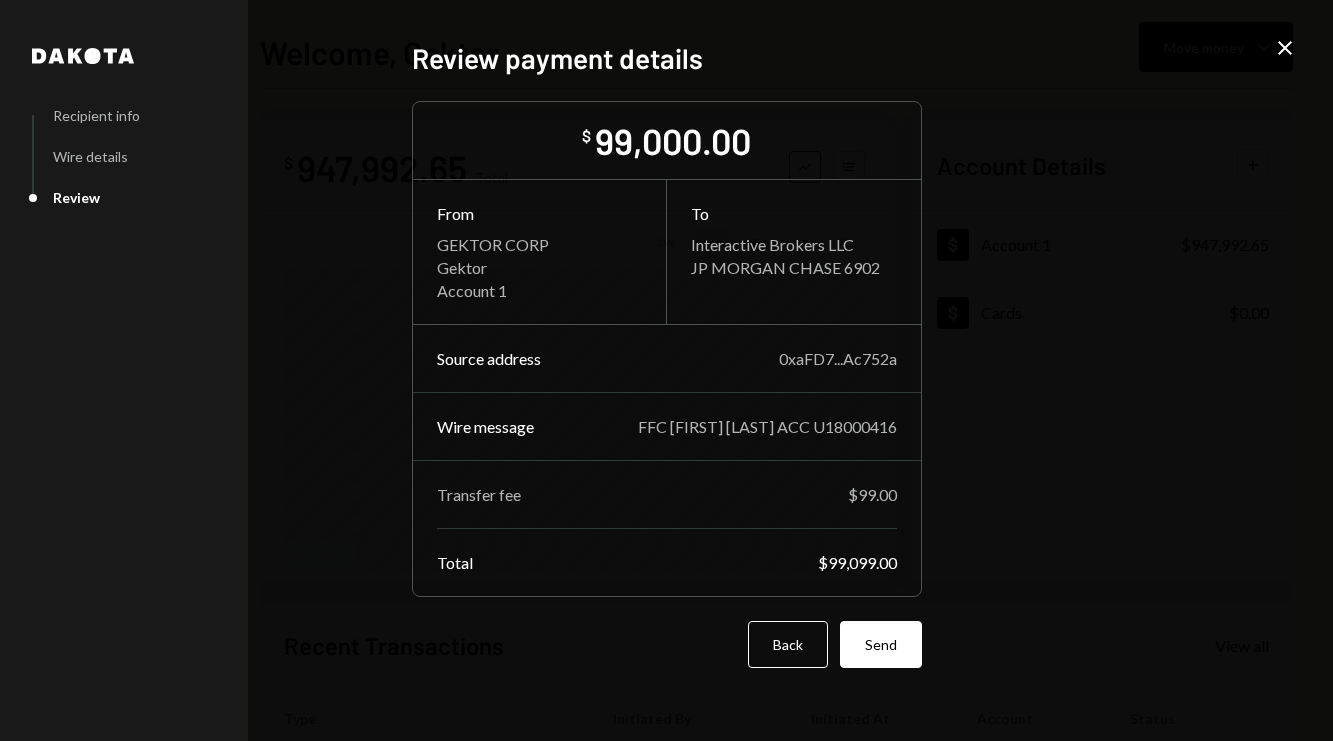 scroll, scrollTop: 0, scrollLeft: 0, axis: both 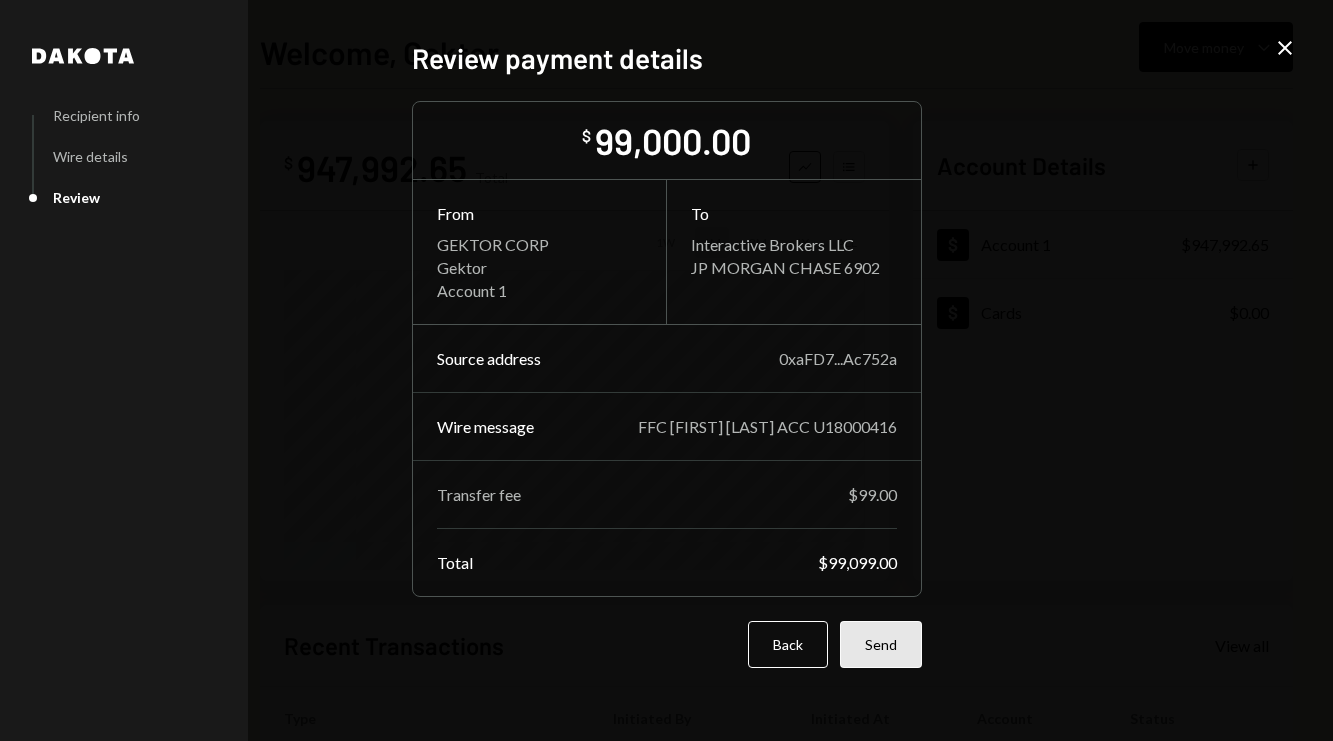 click on "Send" at bounding box center [881, 644] 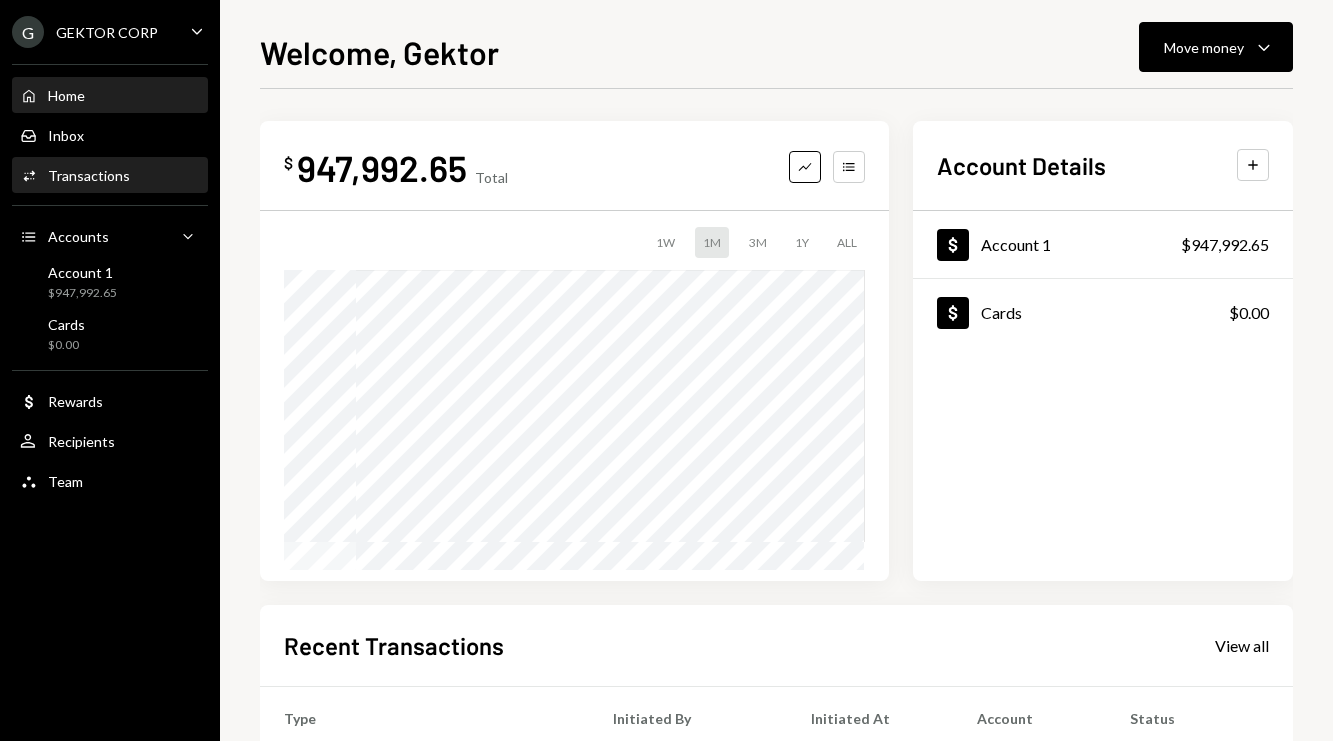 click on "Transactions" at bounding box center (89, 175) 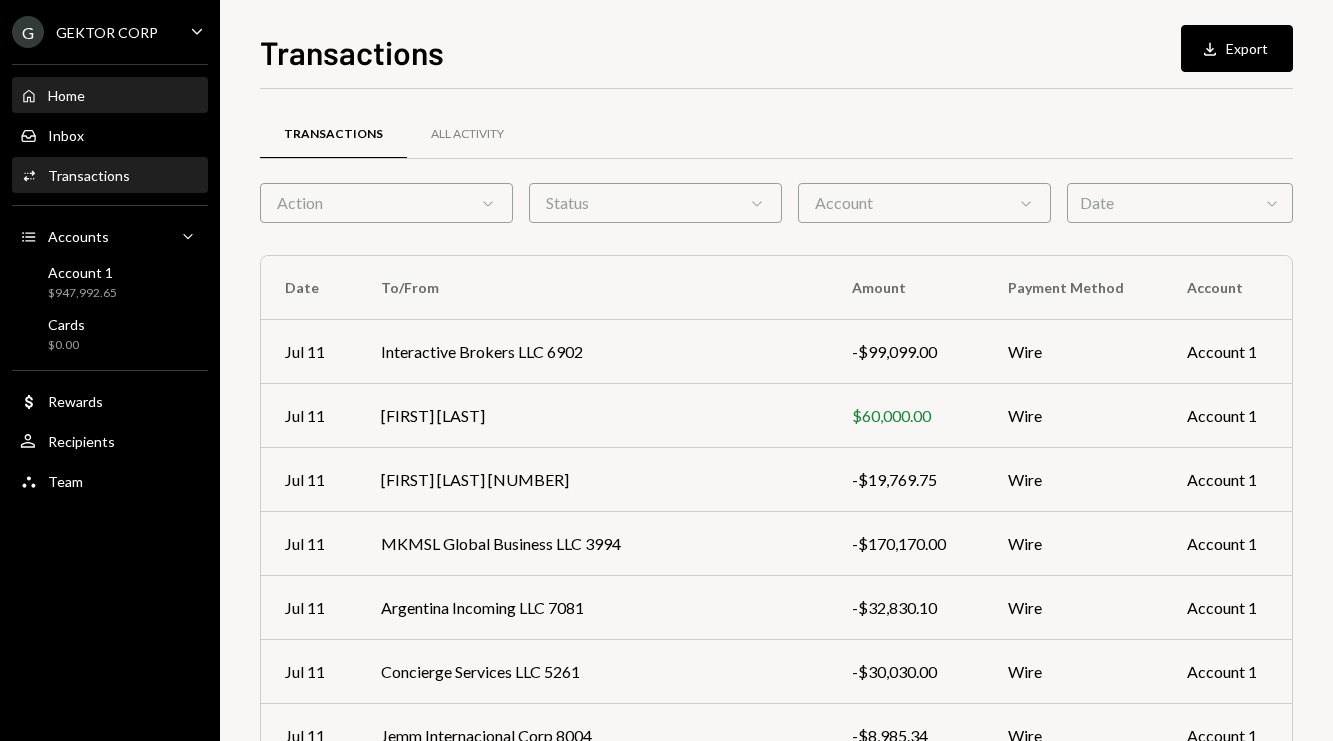 click on "Home Home" at bounding box center (110, 96) 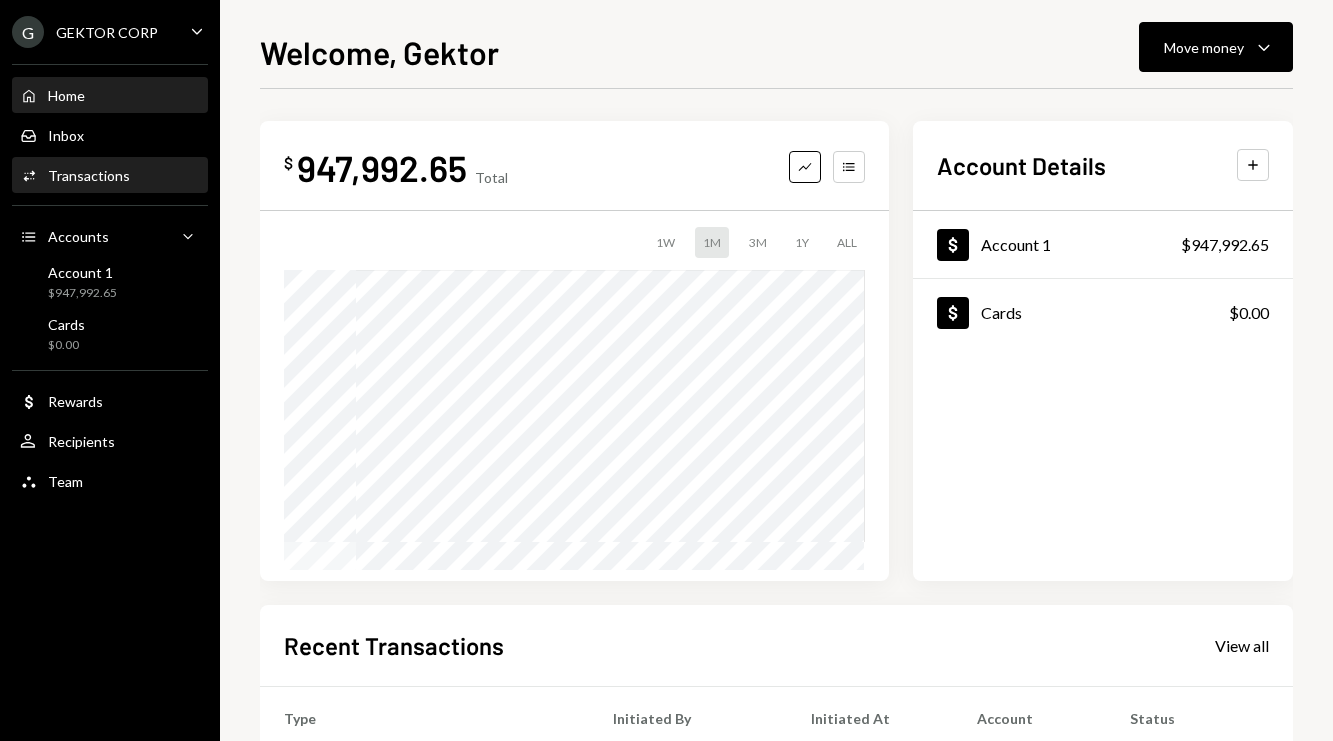 click on "Transactions" at bounding box center (89, 175) 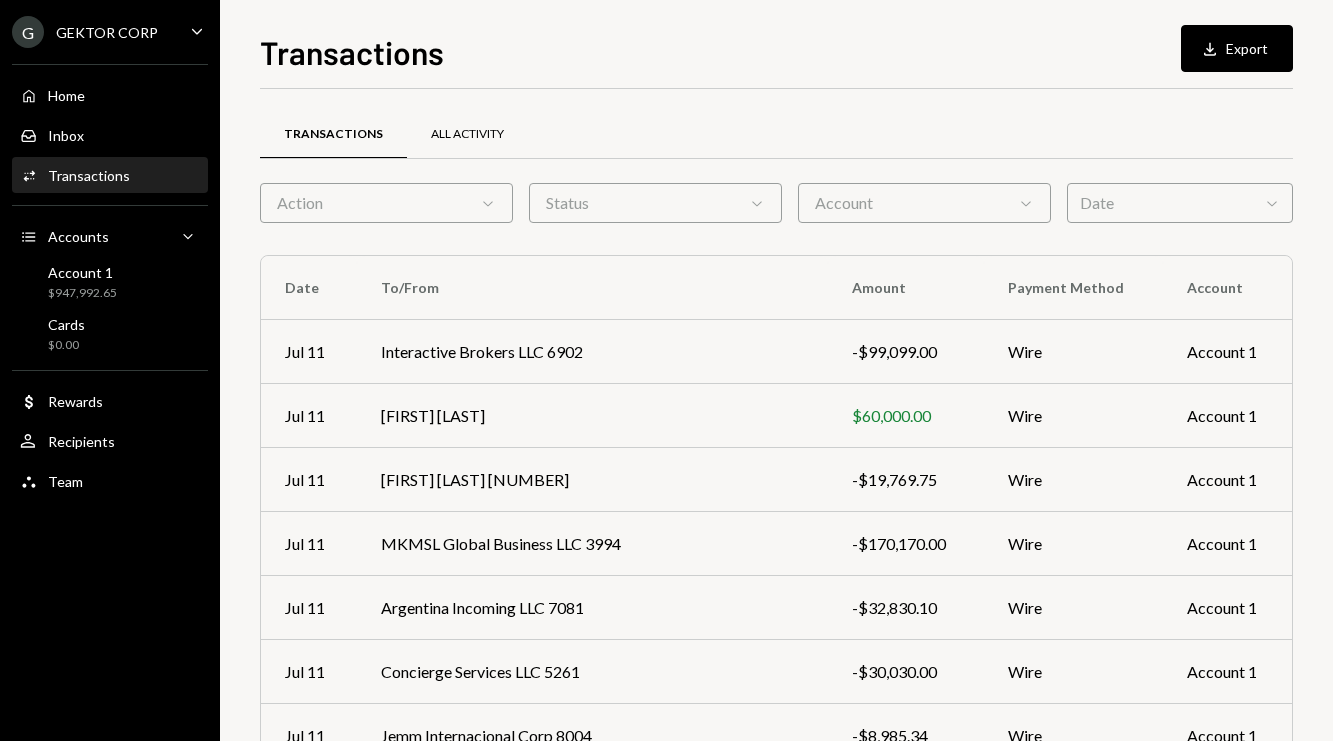 click on "All Activity" at bounding box center (467, 134) 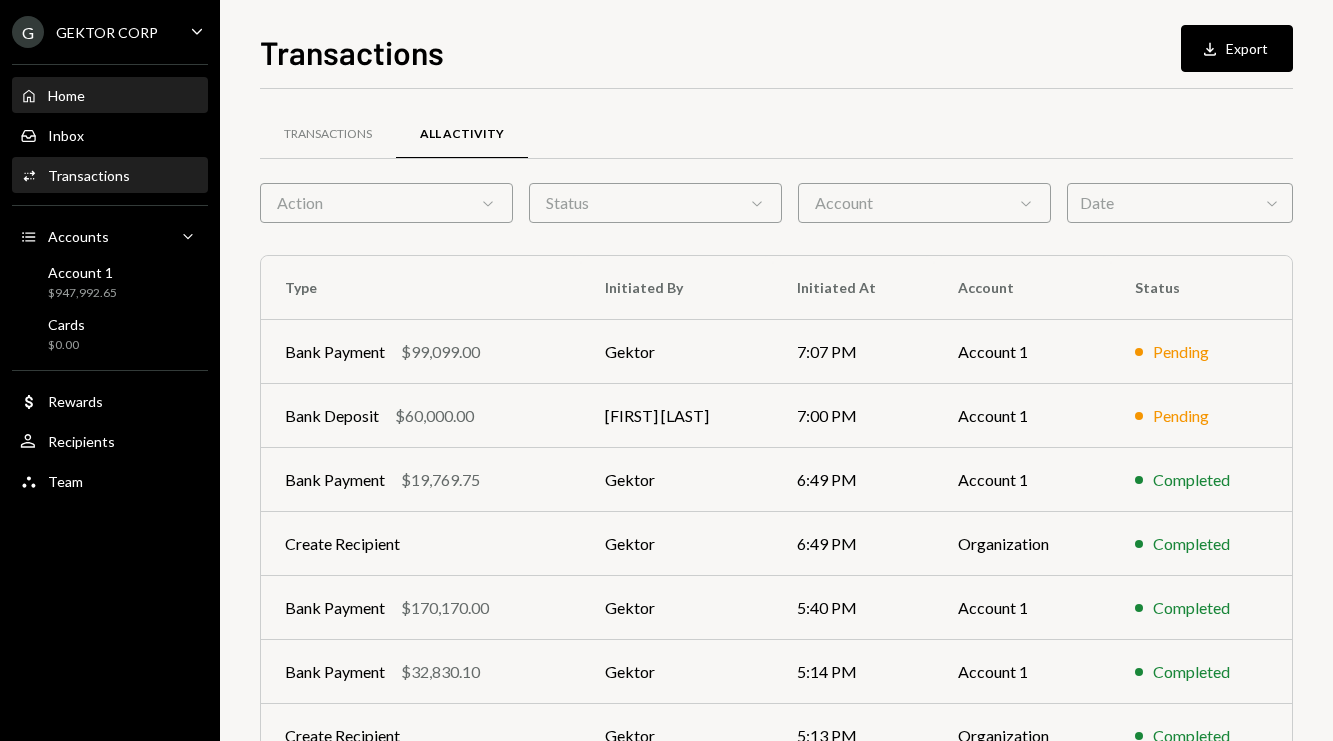 click on "Home Home" at bounding box center [110, 96] 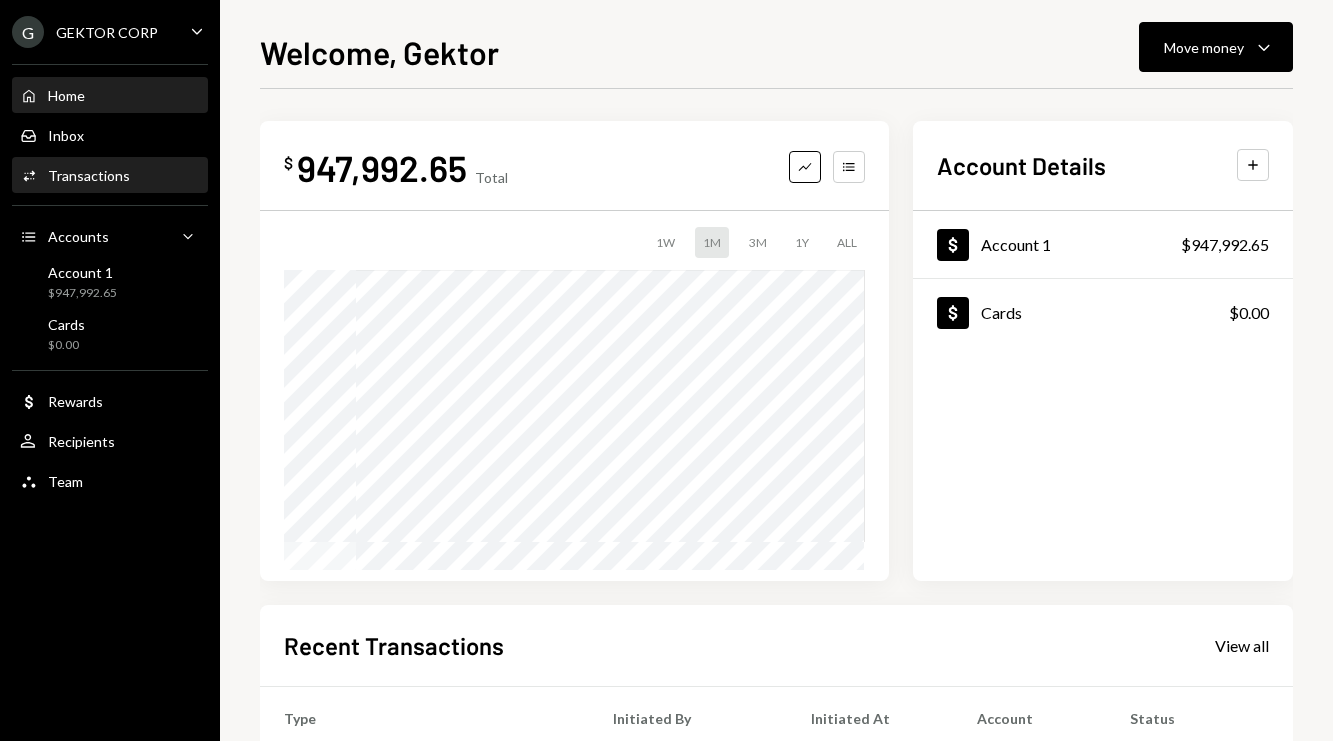 click on "Transactions" at bounding box center [89, 175] 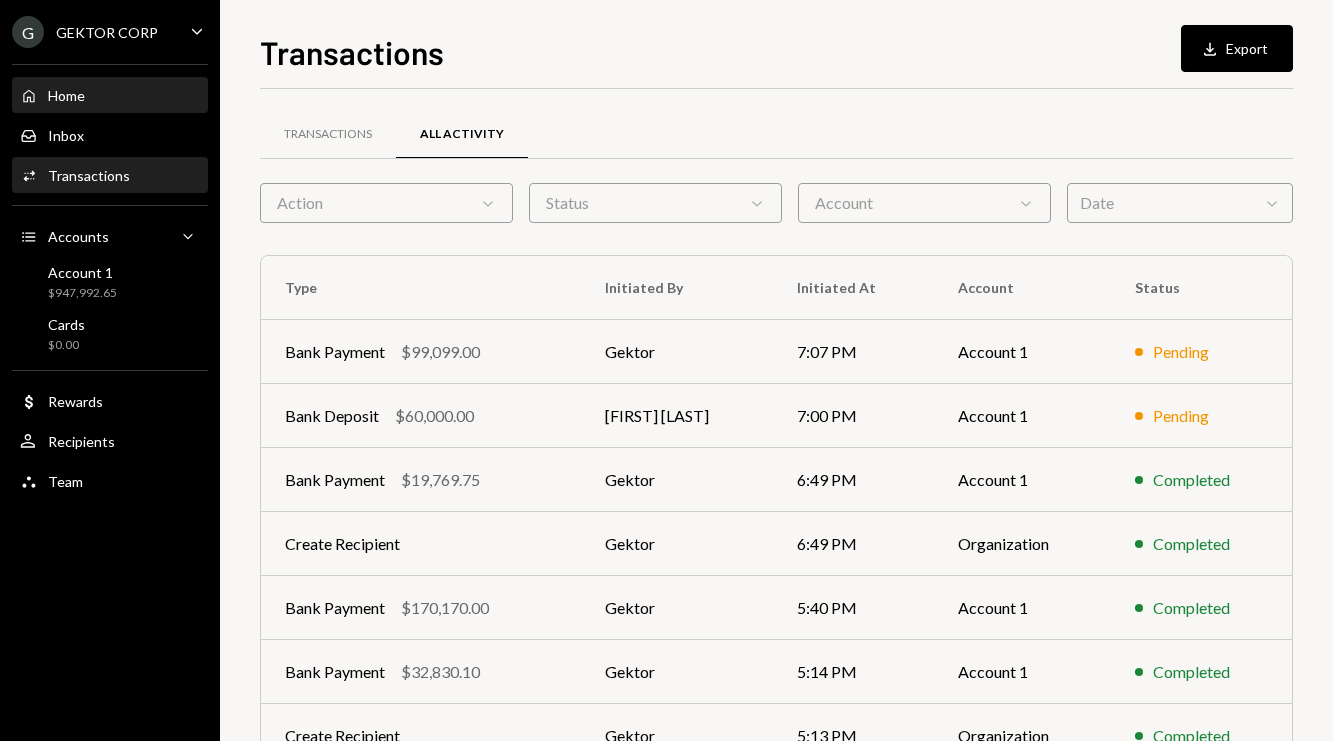 scroll, scrollTop: 0, scrollLeft: 0, axis: both 